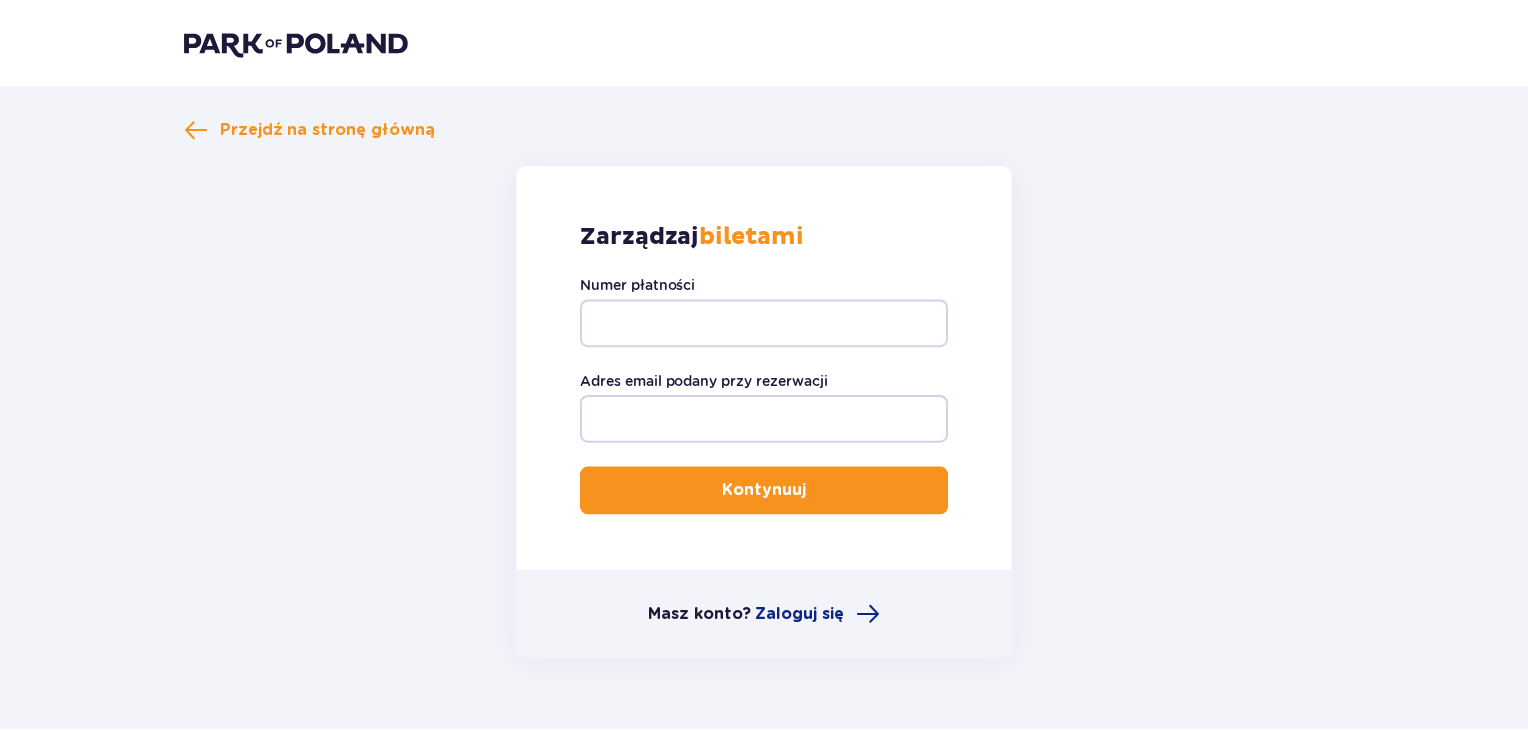scroll, scrollTop: 0, scrollLeft: 0, axis: both 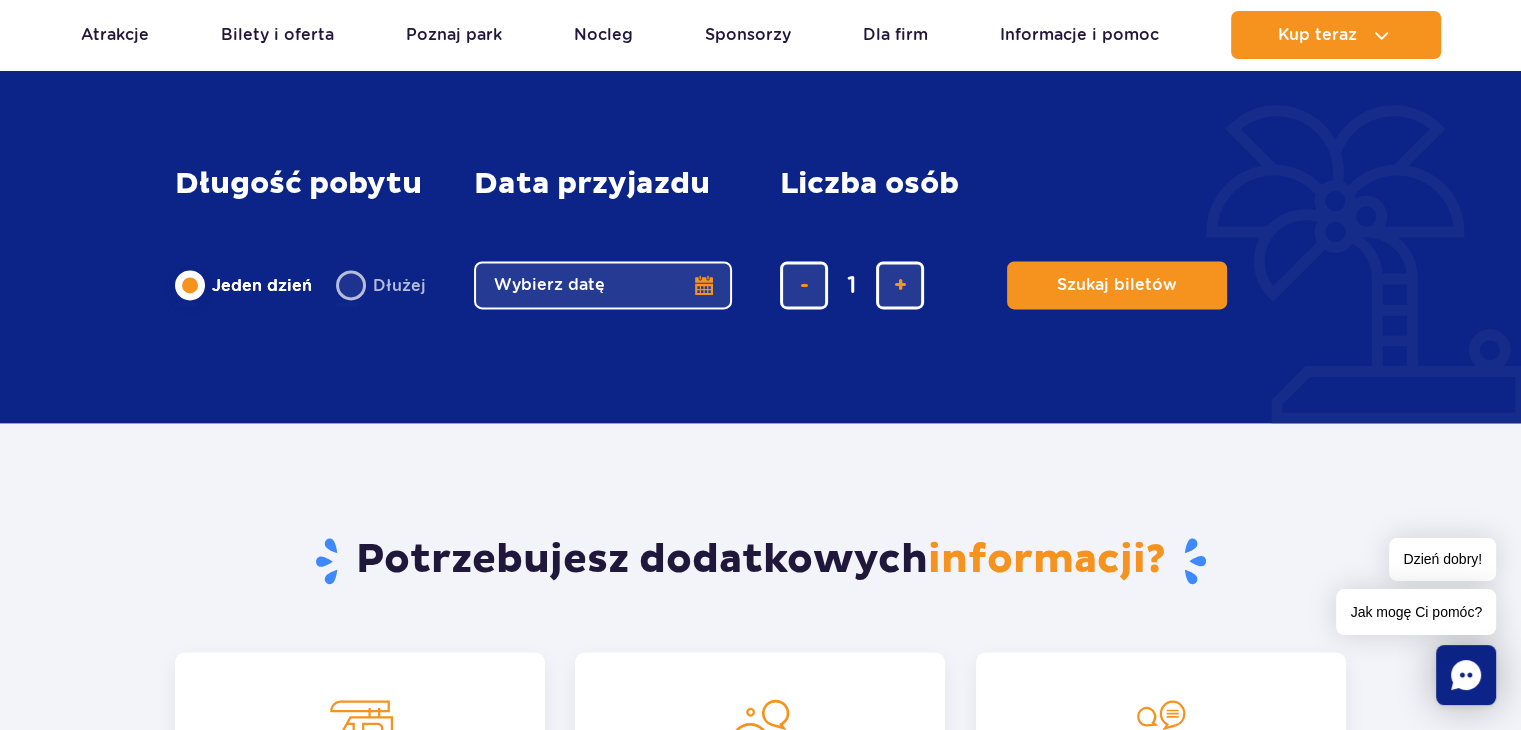click on "Wybierz datę" at bounding box center (603, 285) 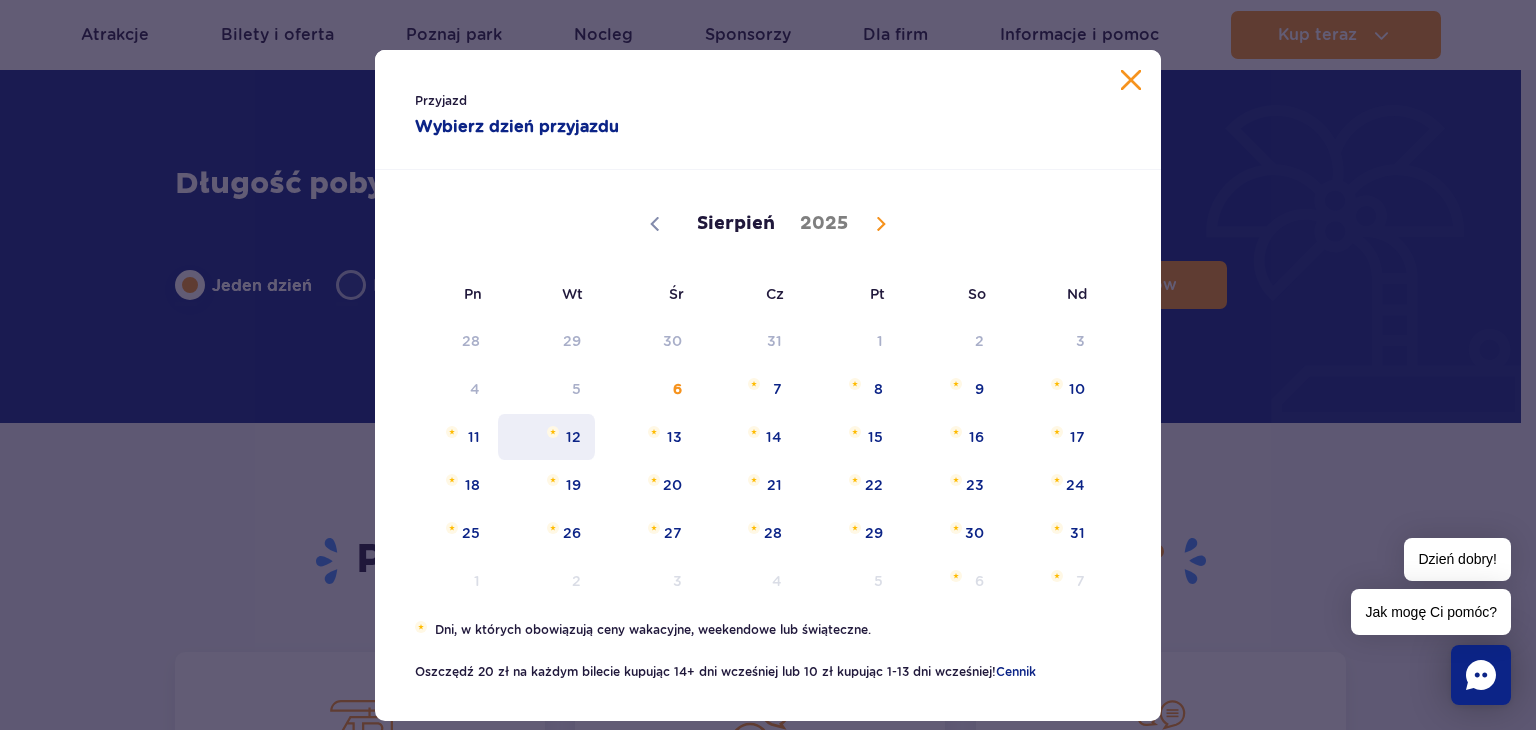 click on "12" at bounding box center (546, 437) 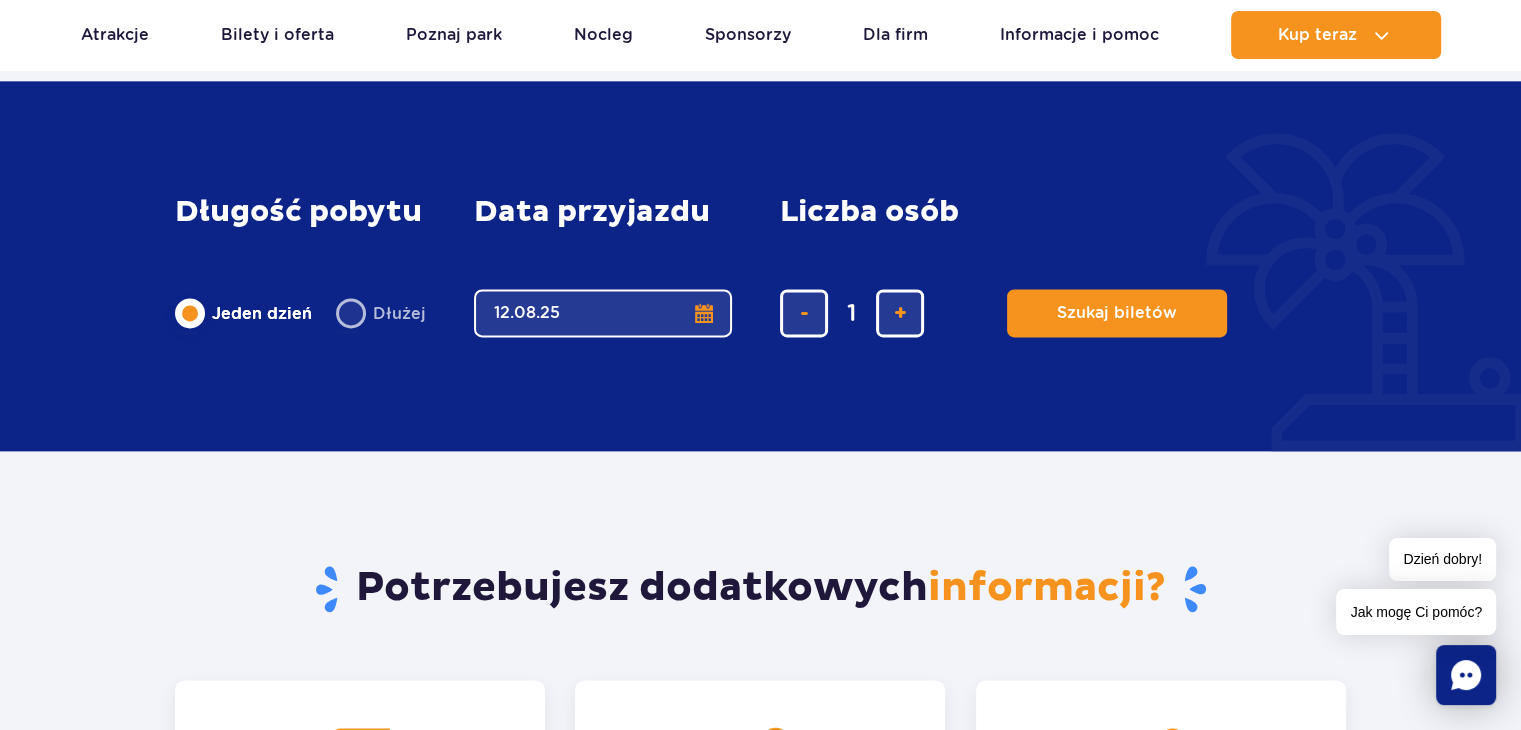 scroll, scrollTop: 2600, scrollLeft: 0, axis: vertical 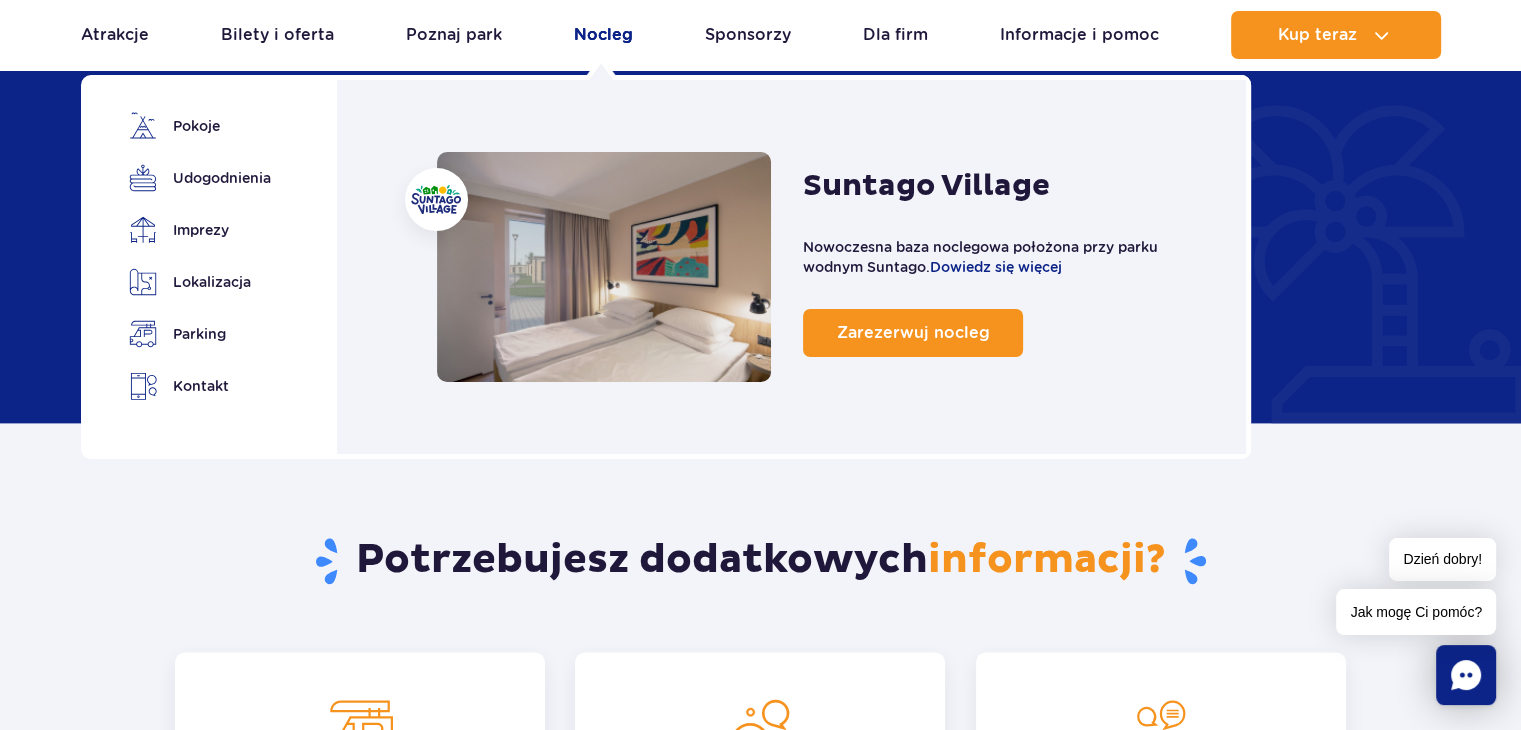 click on "Nocleg" at bounding box center (603, 35) 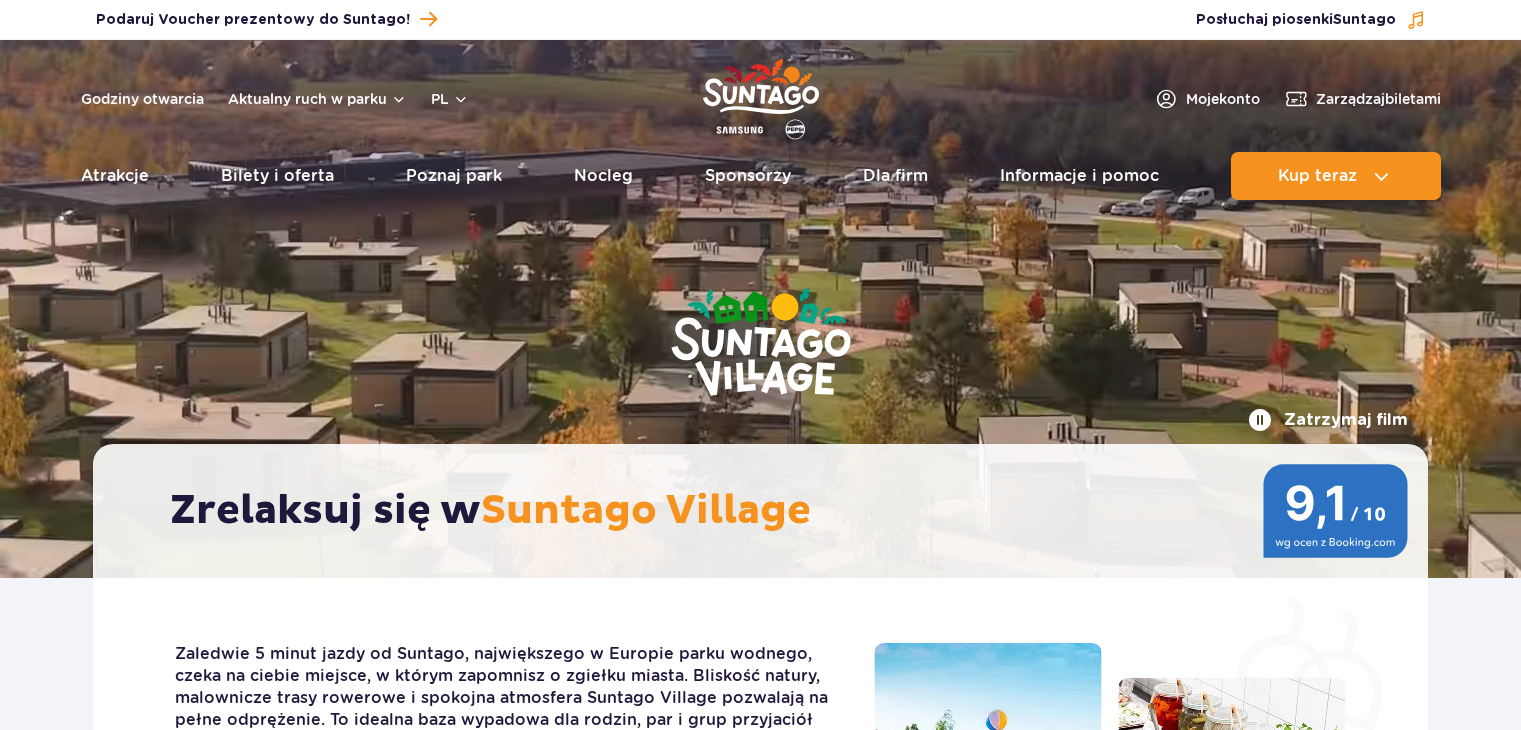 scroll, scrollTop: 0, scrollLeft: 0, axis: both 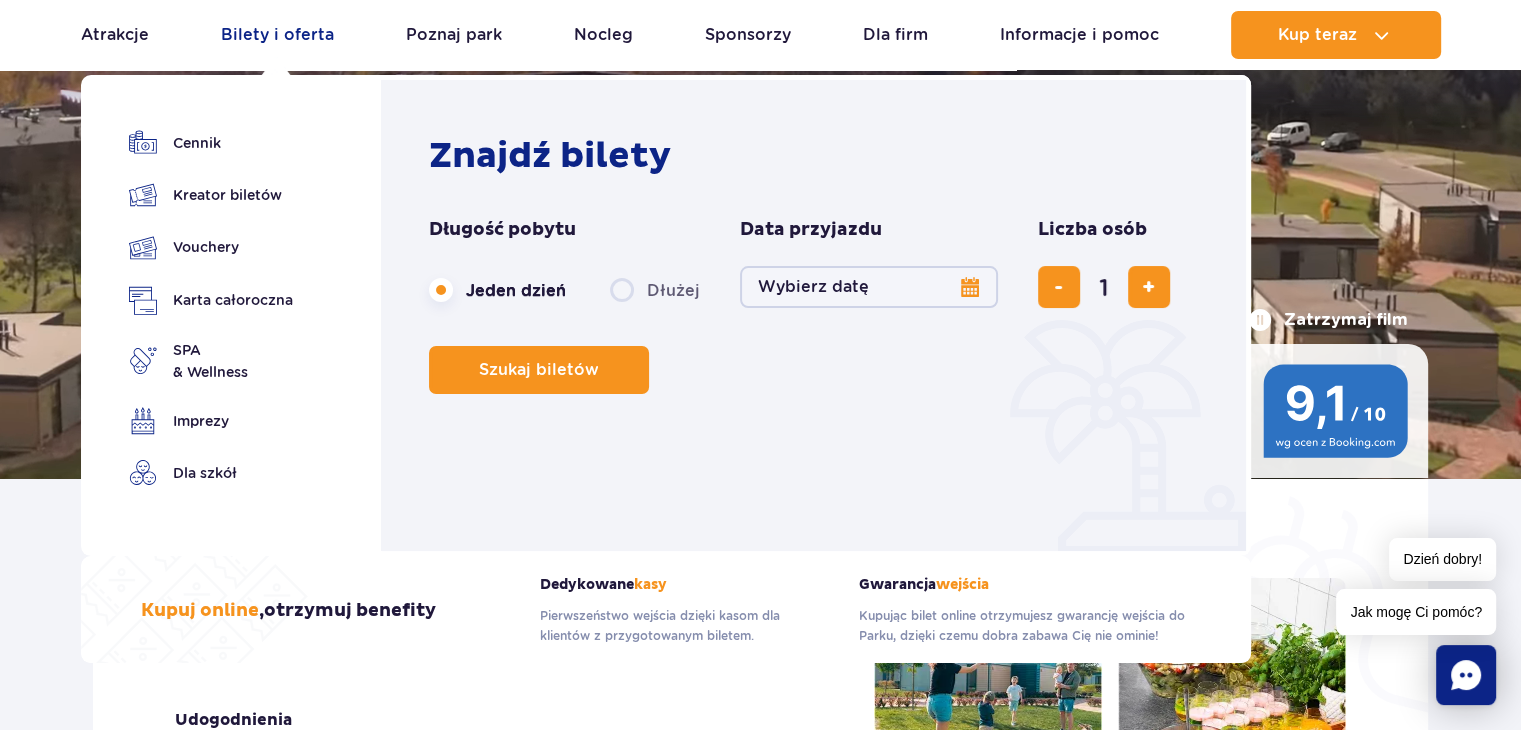 click on "Bilety i oferta" at bounding box center [277, 35] 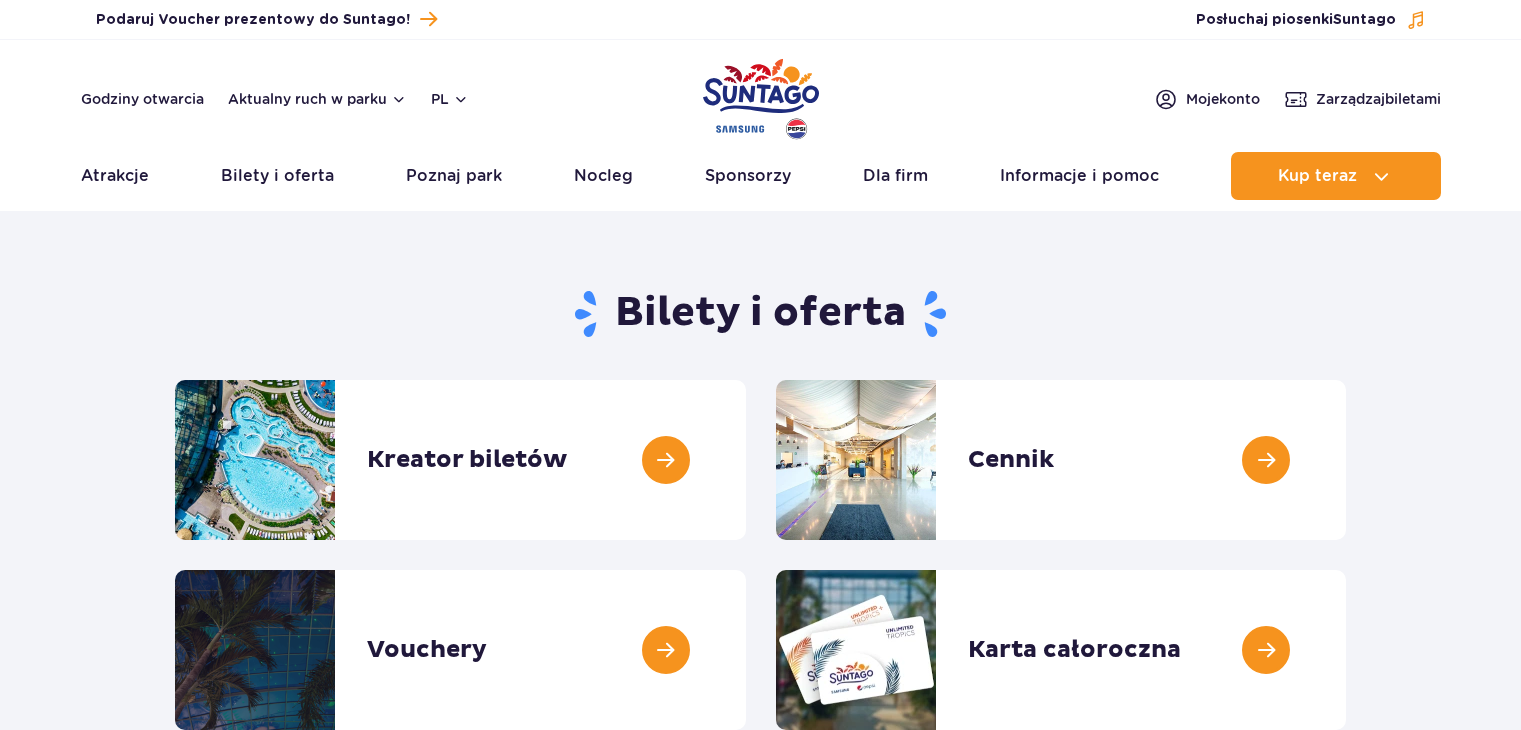 scroll, scrollTop: 0, scrollLeft: 0, axis: both 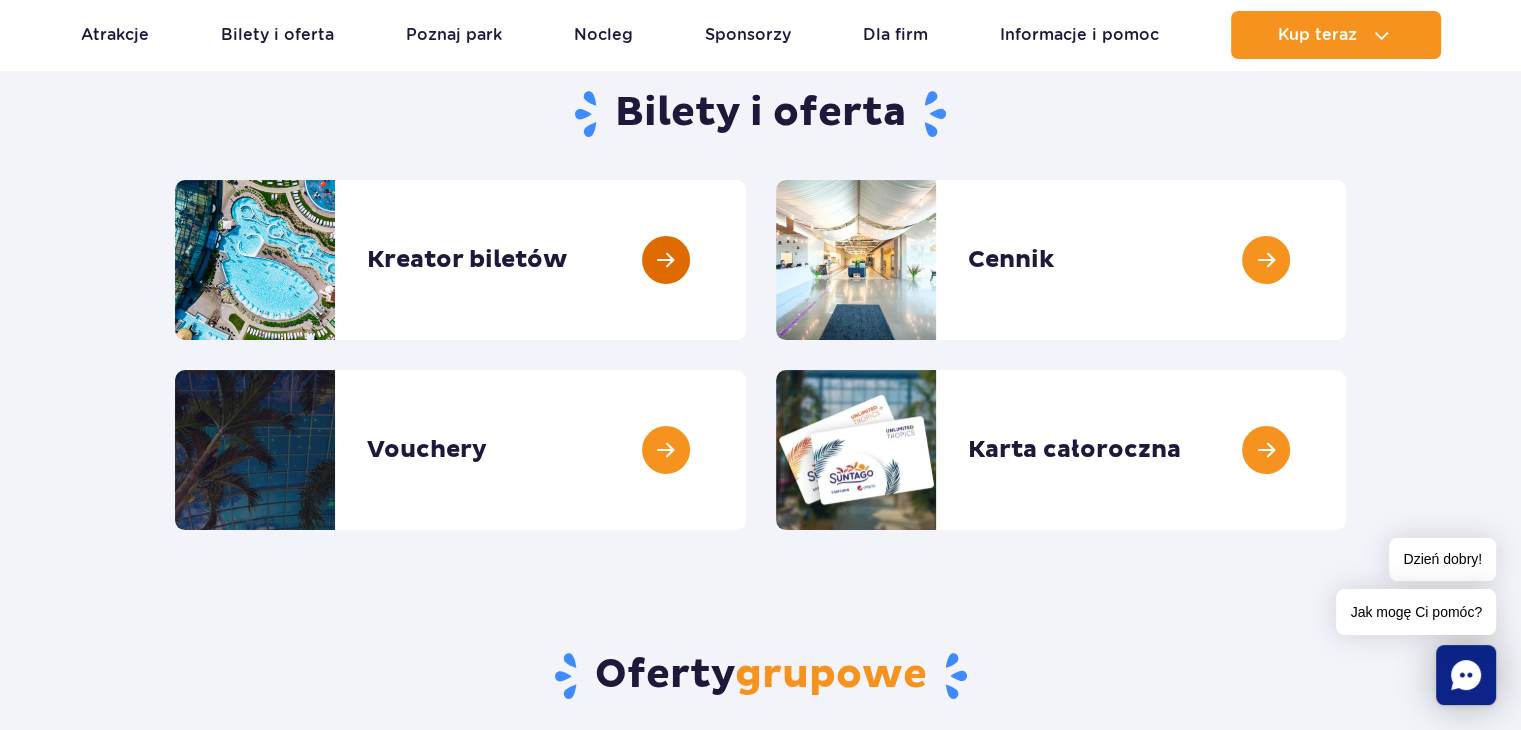 click at bounding box center (746, 260) 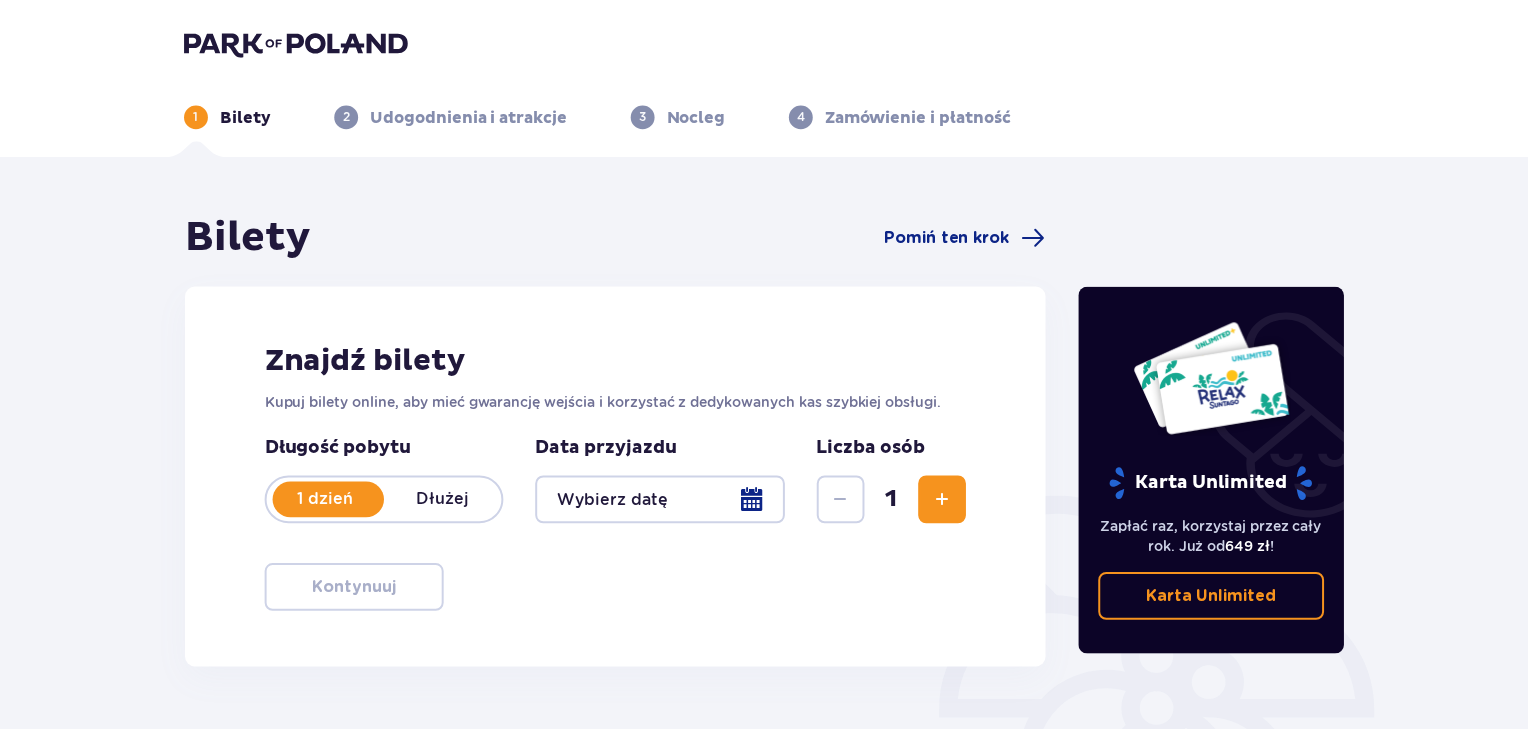 scroll, scrollTop: 0, scrollLeft: 0, axis: both 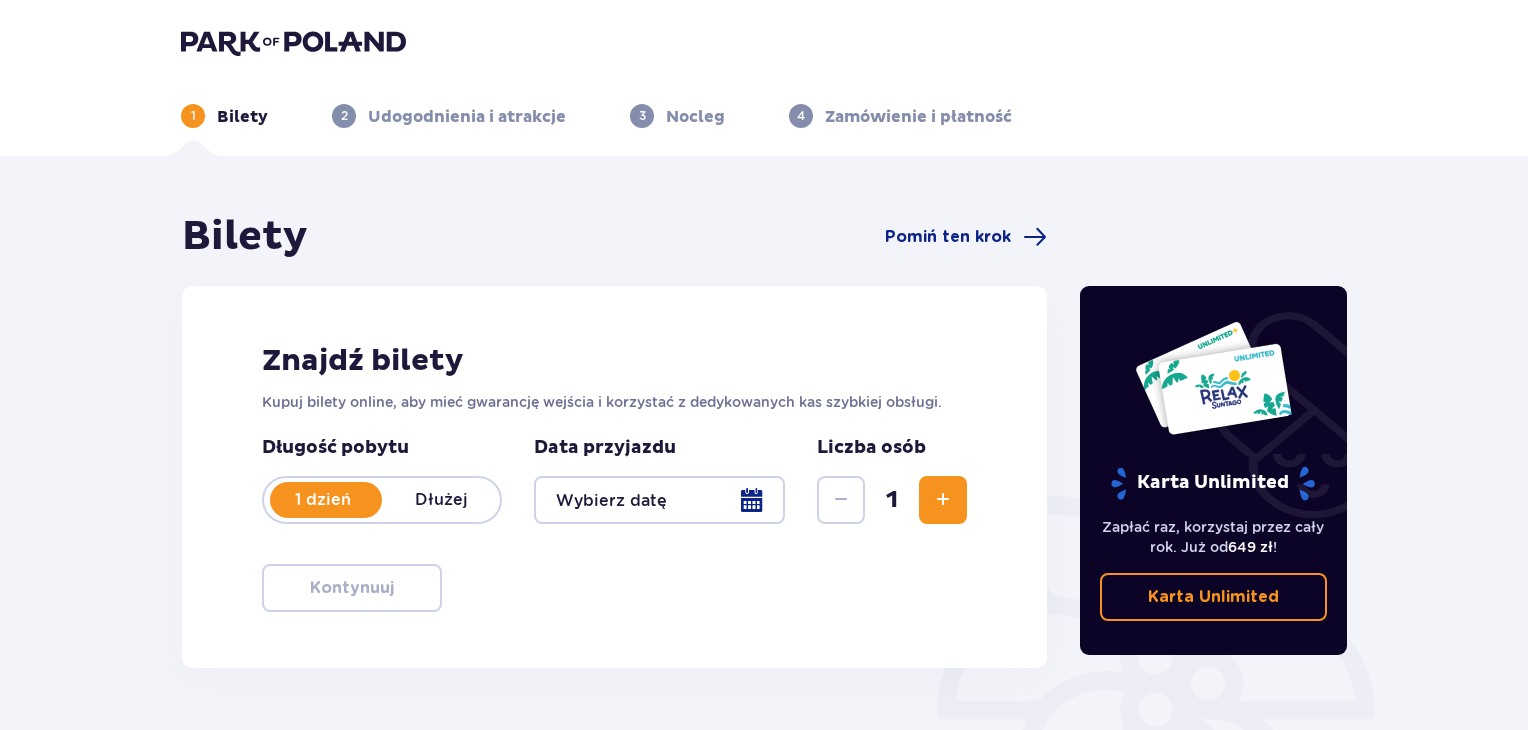 click at bounding box center [943, 500] 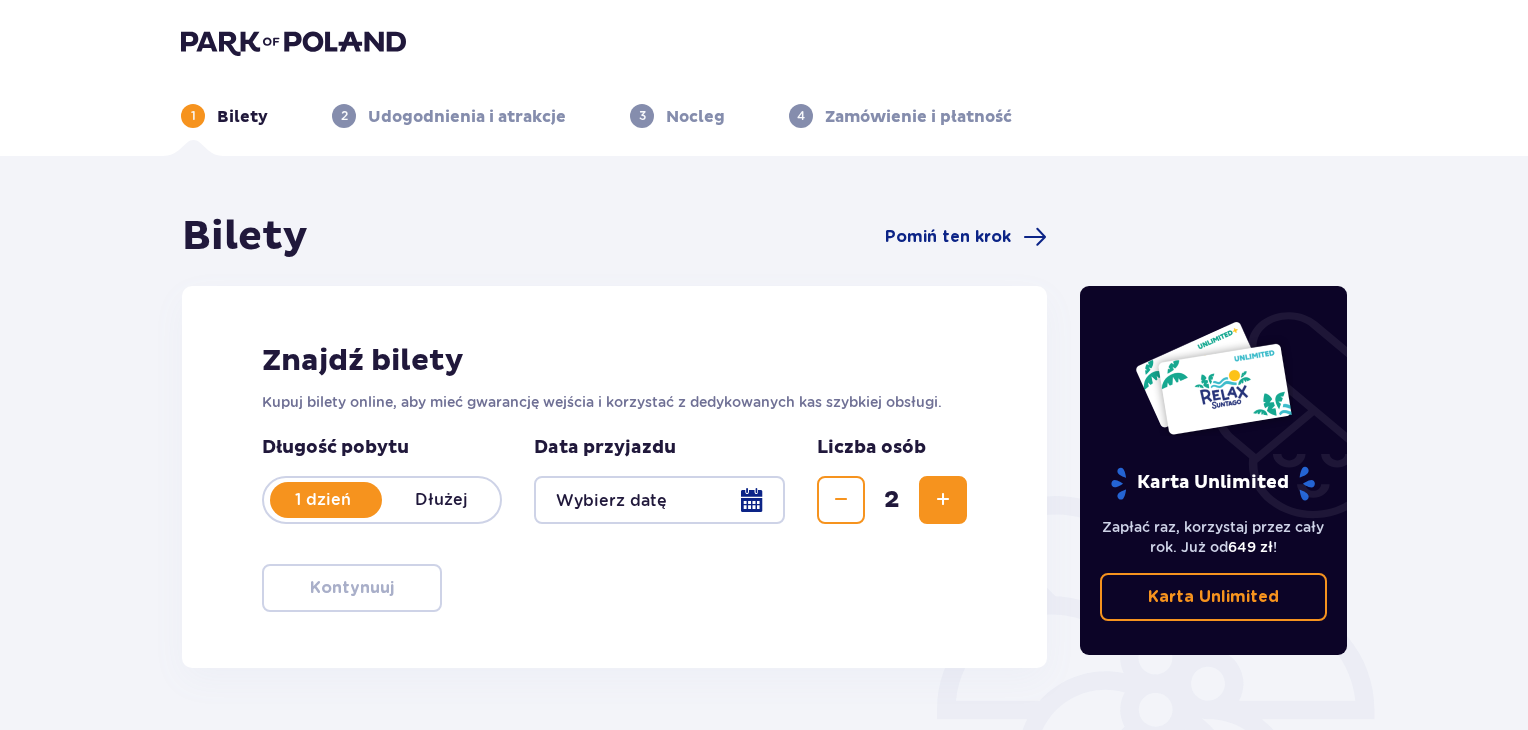 click at bounding box center [943, 500] 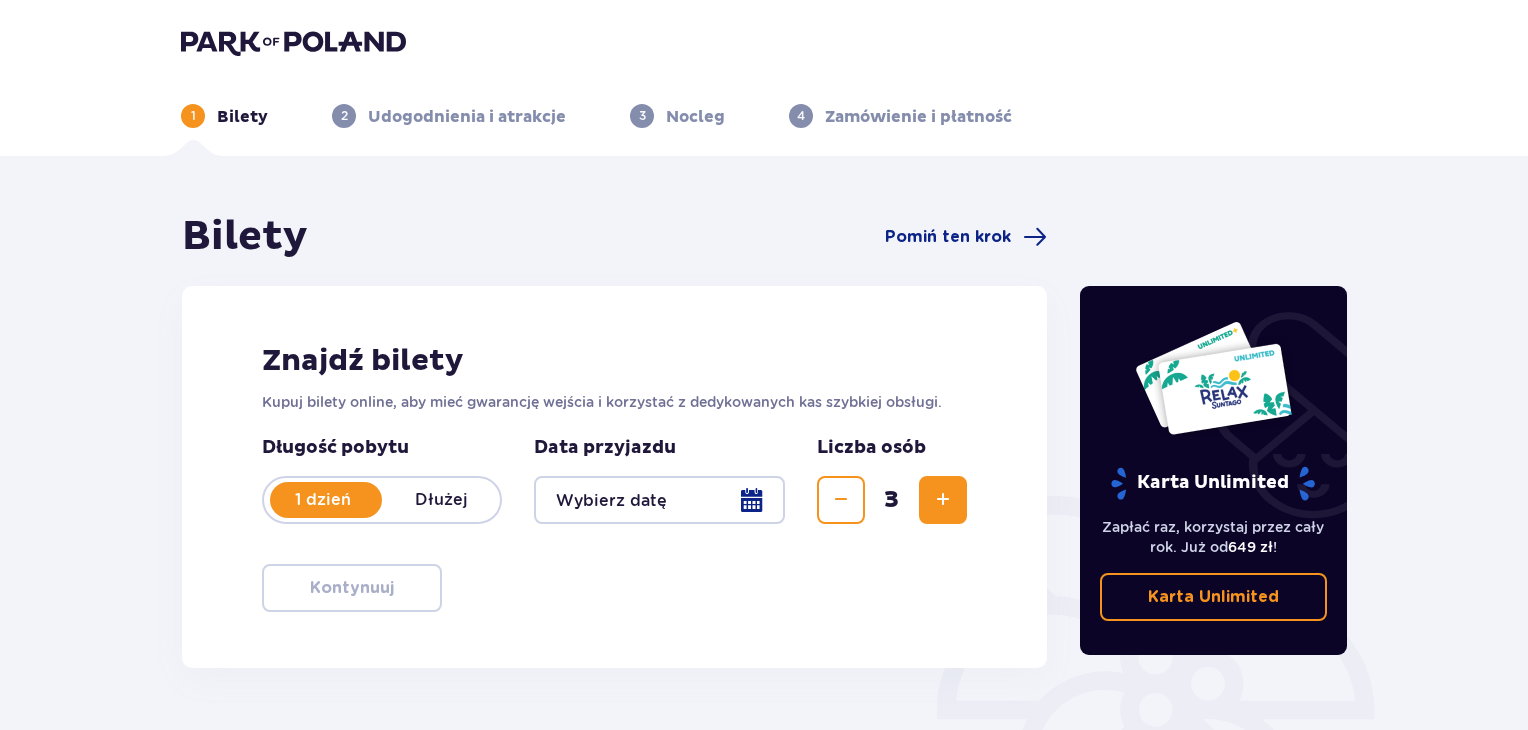drag, startPoint x: 932, startPoint y: 489, endPoint x: 913, endPoint y: 488, distance: 19.026299 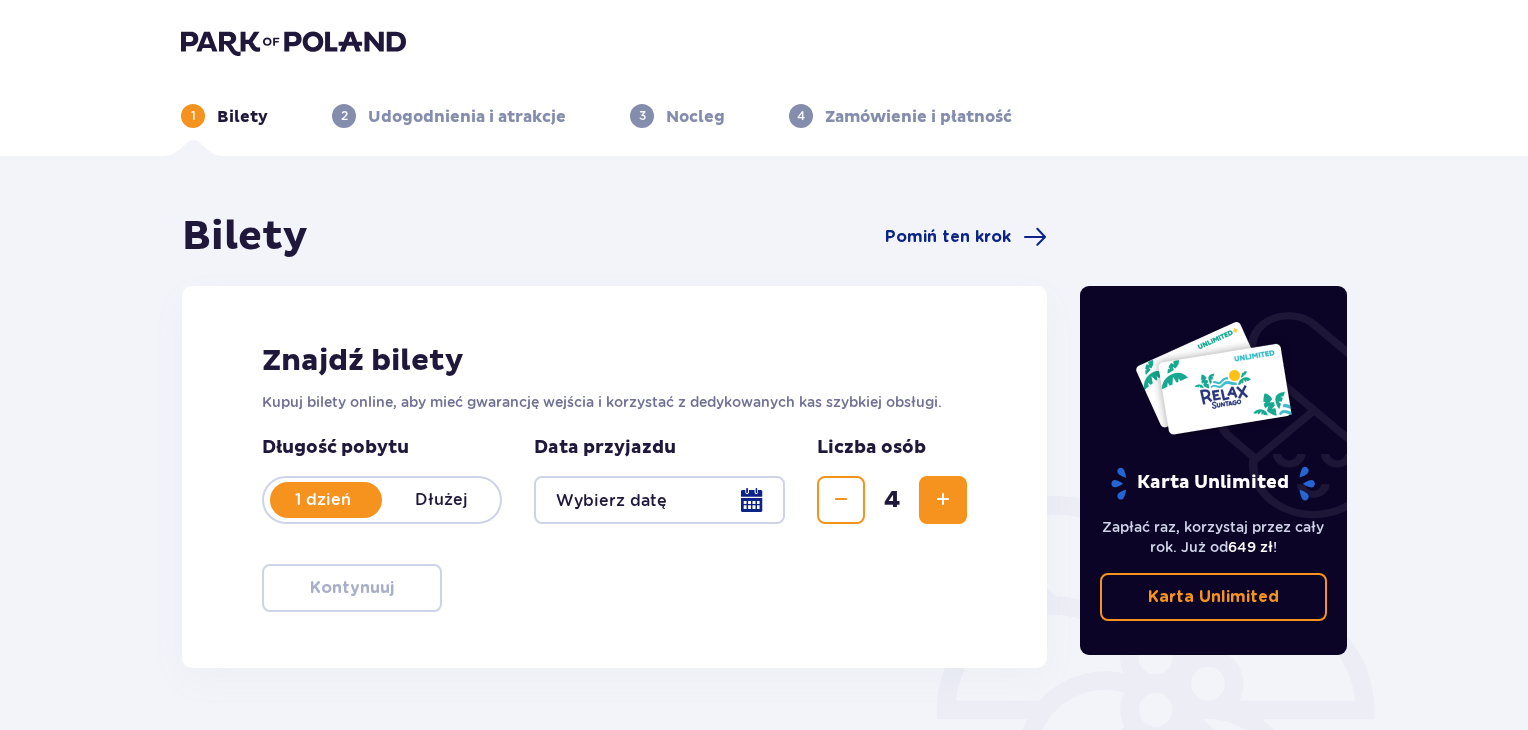 click at bounding box center [659, 500] 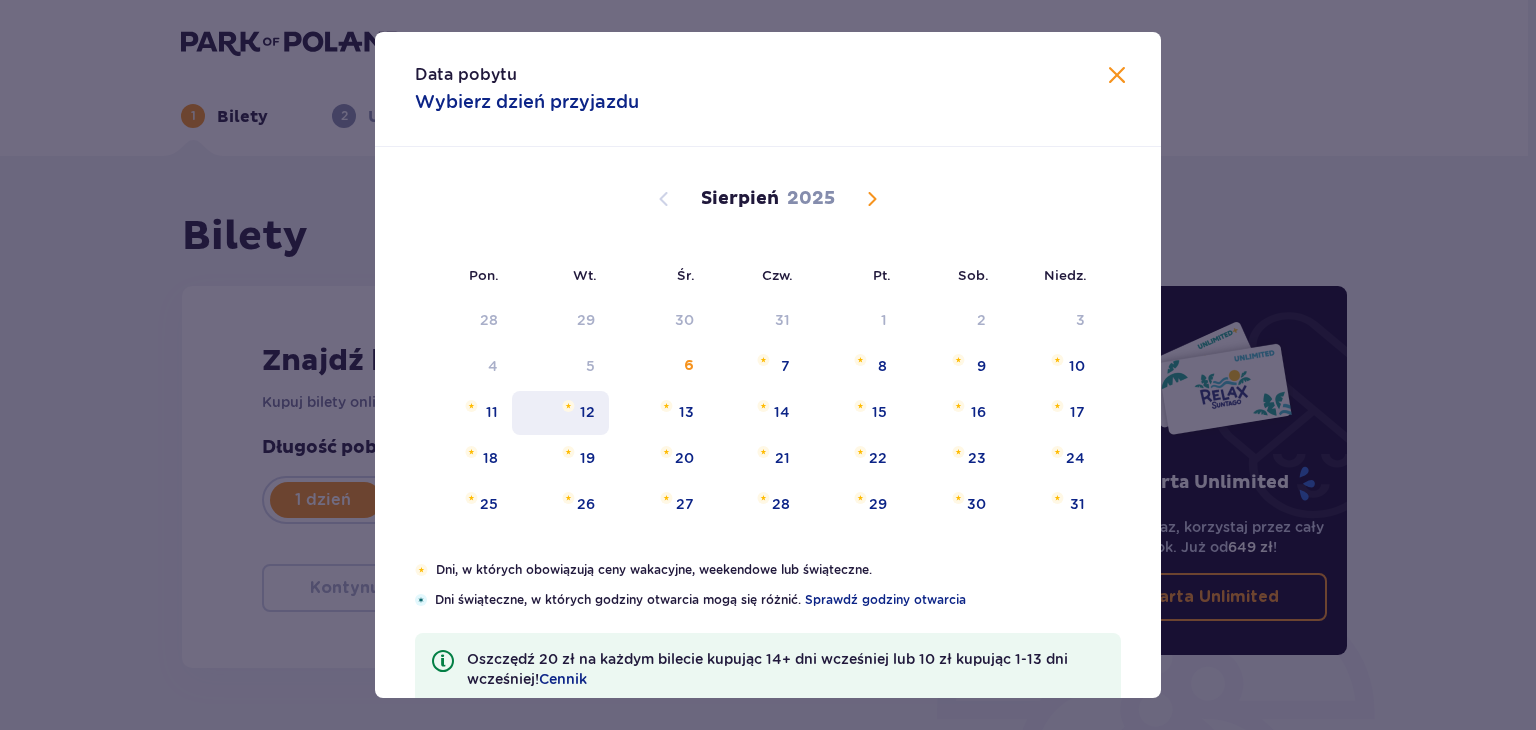 click on "12" at bounding box center (587, 412) 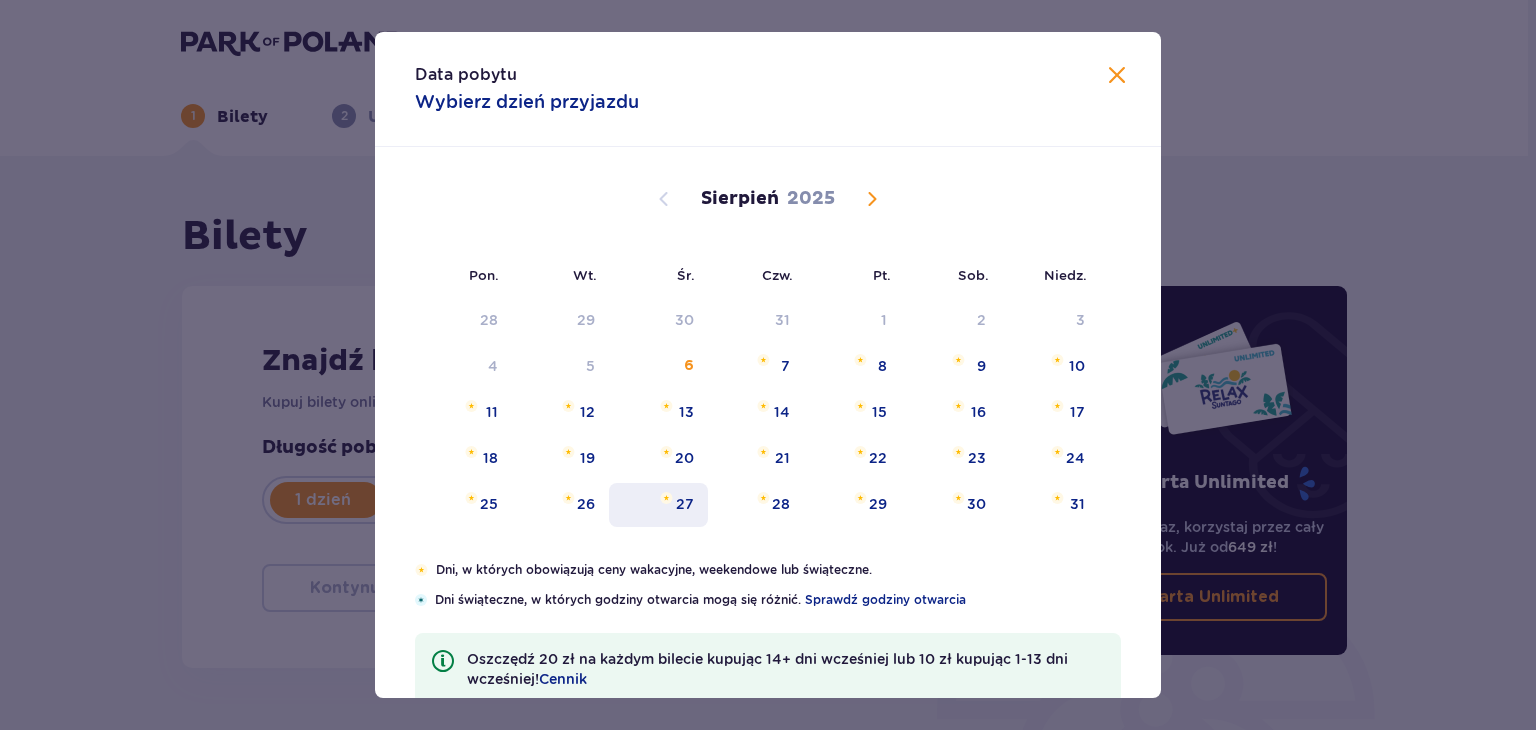 type on "12.08.25" 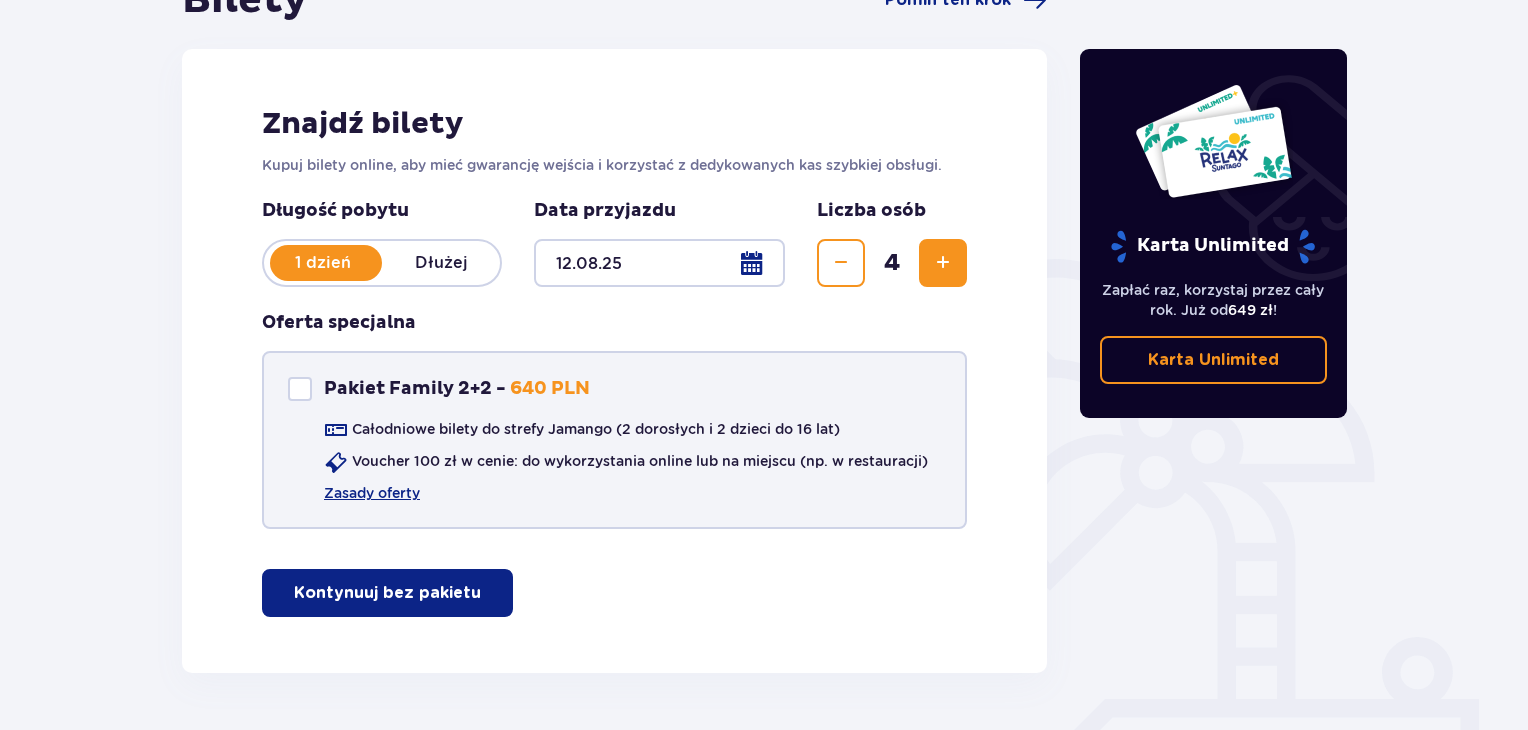 scroll, scrollTop: 300, scrollLeft: 0, axis: vertical 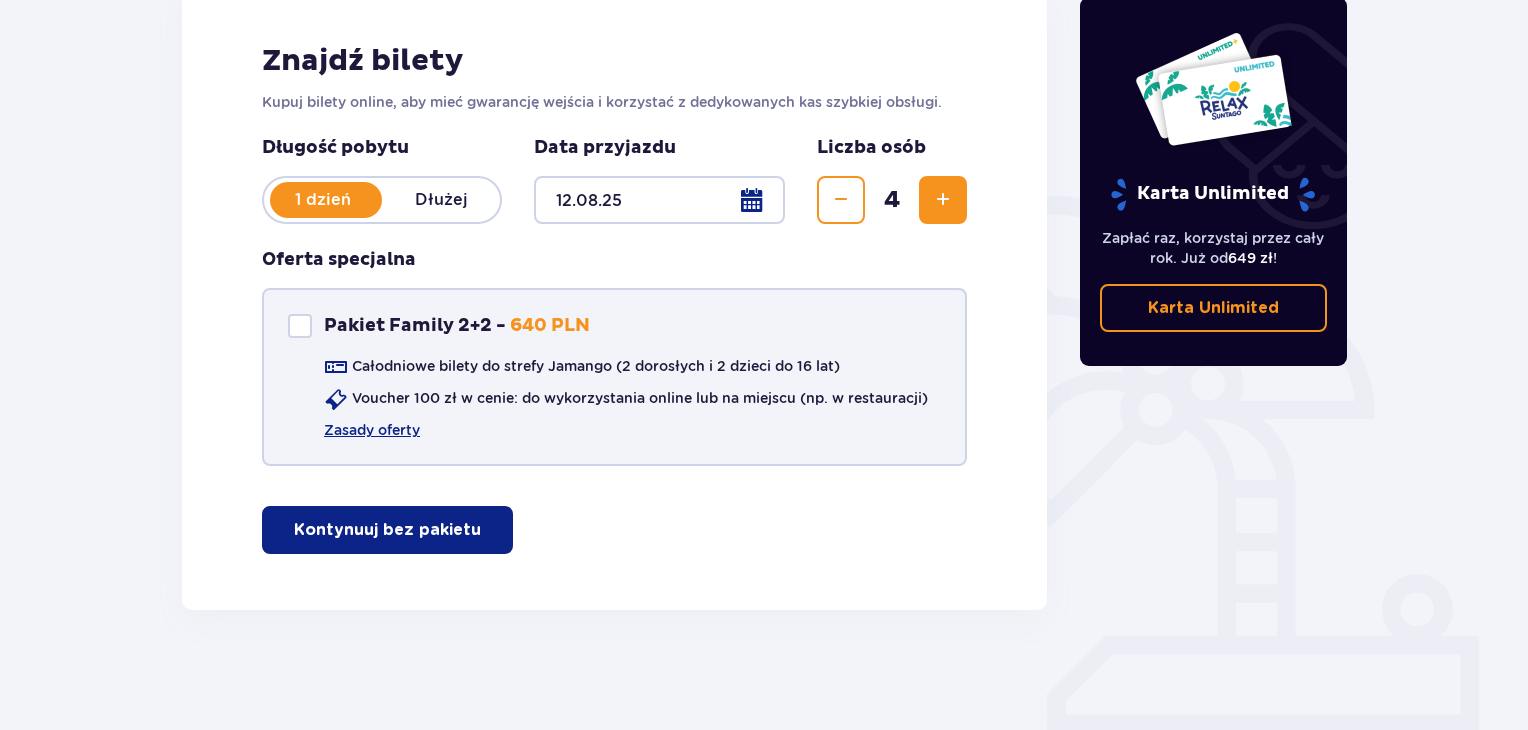 click at bounding box center (300, 326) 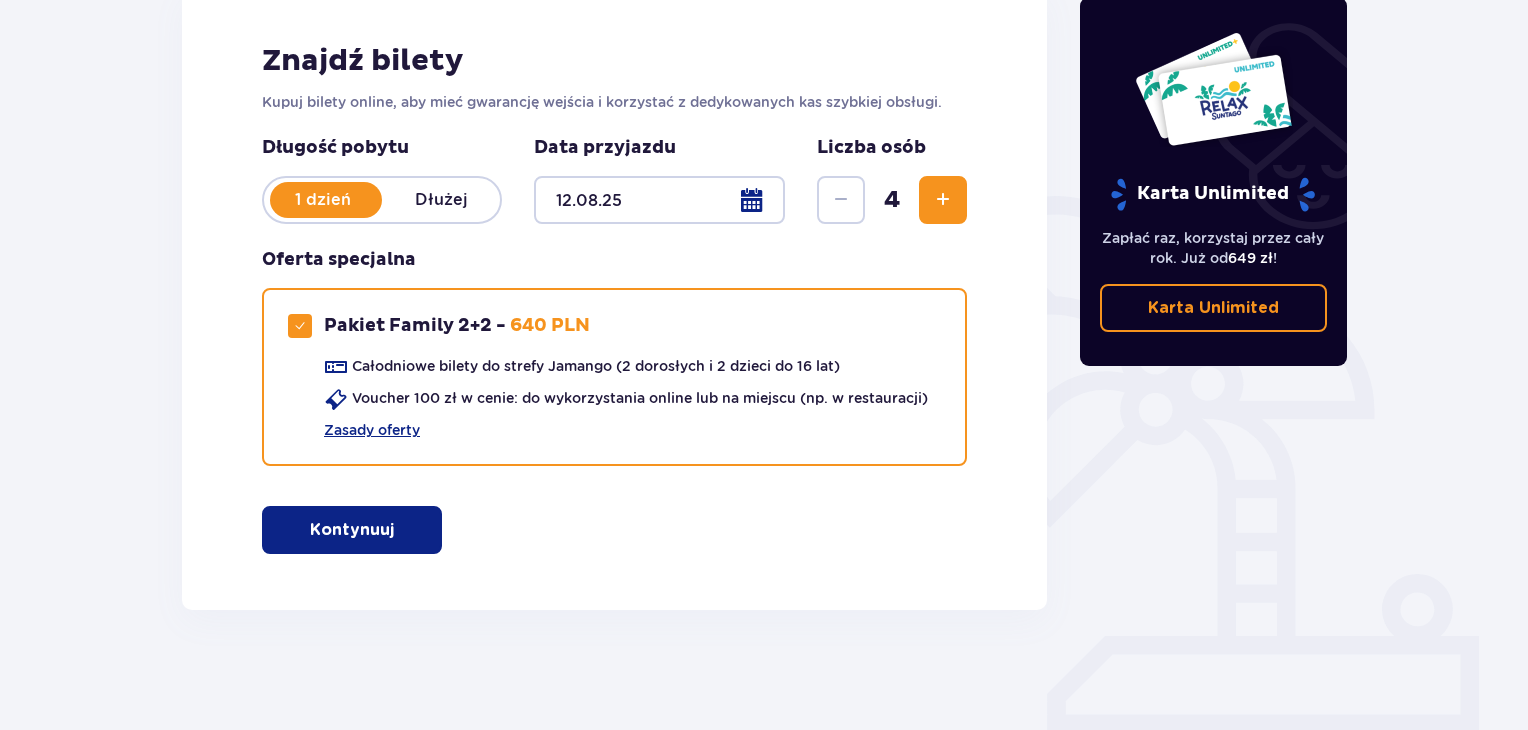 click on "Kontynuuj" at bounding box center [352, 530] 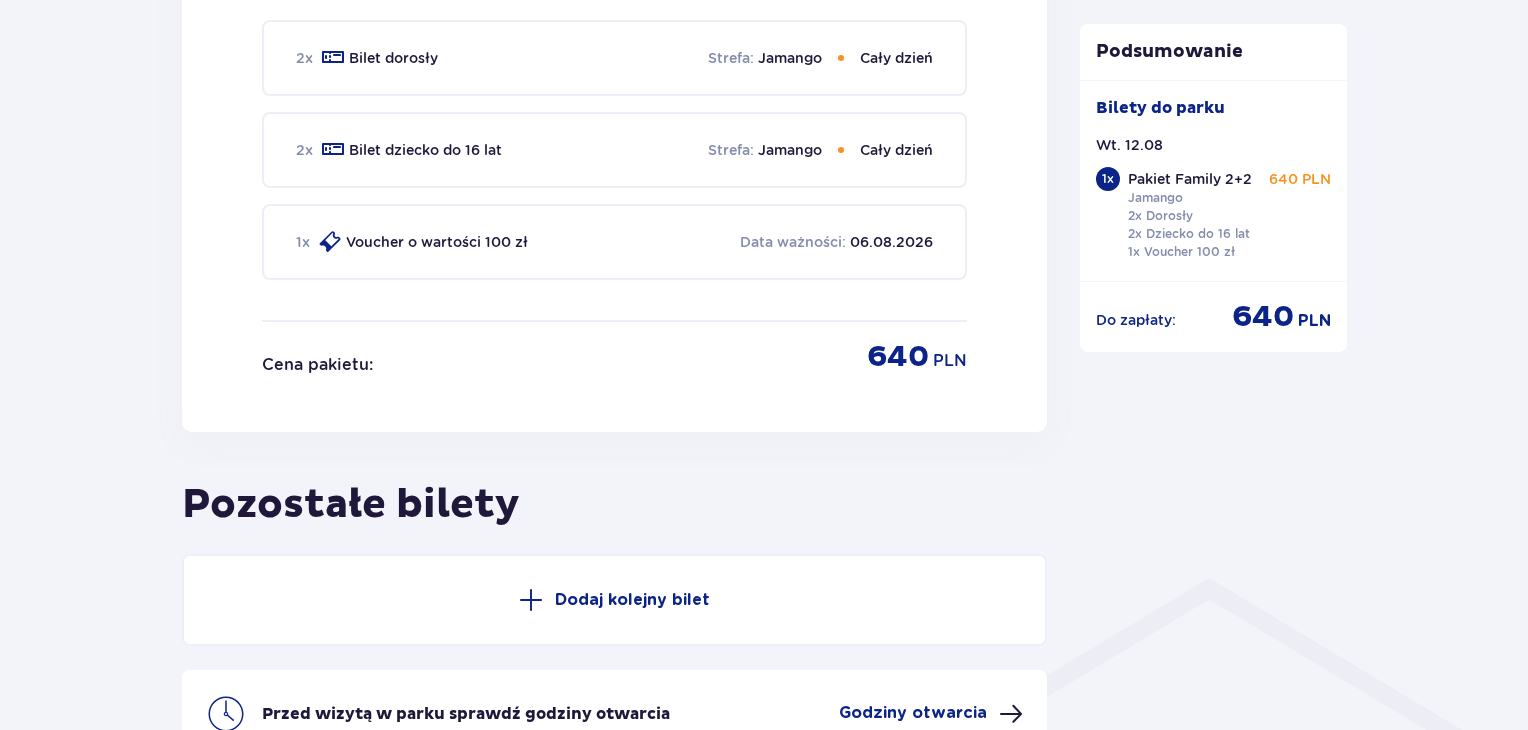 scroll, scrollTop: 1209, scrollLeft: 0, axis: vertical 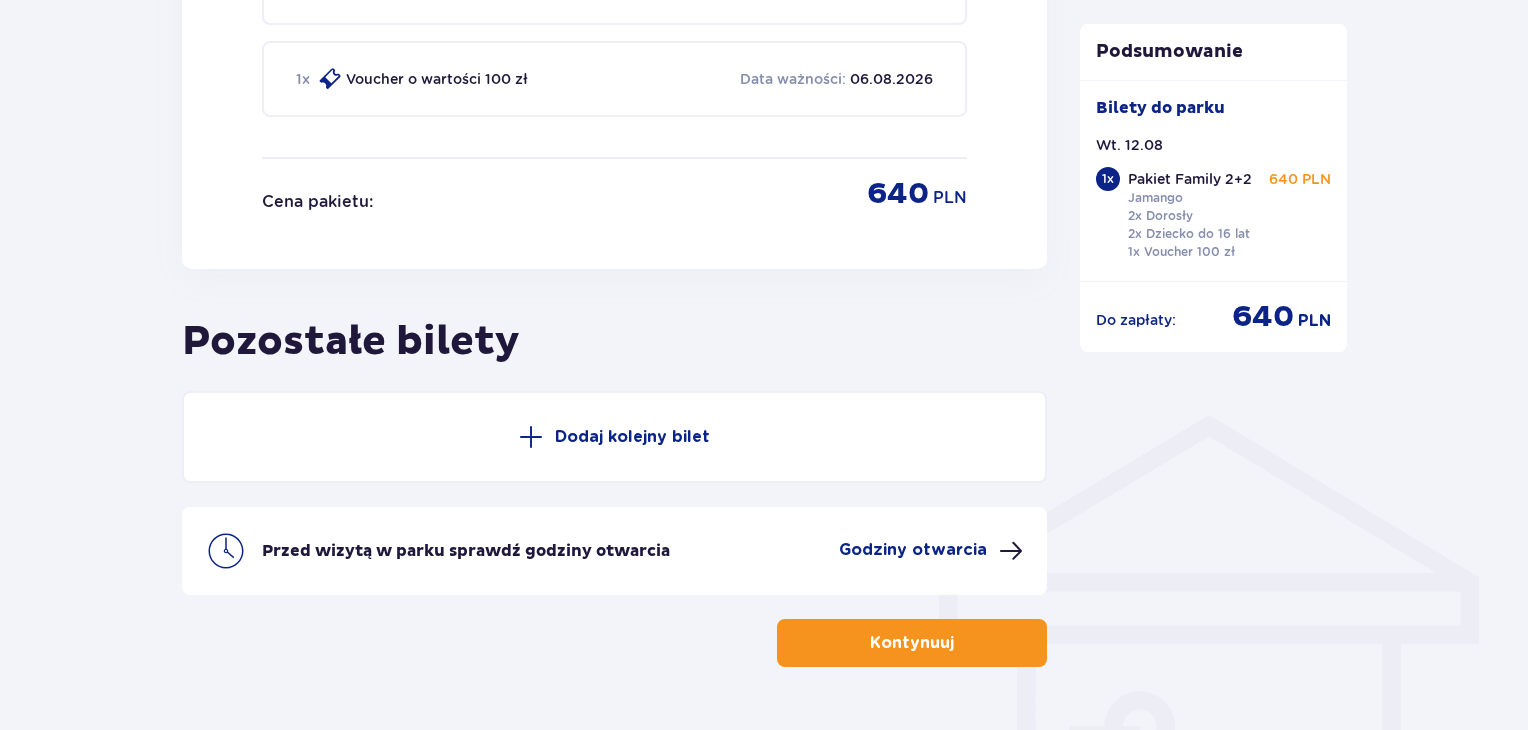 drag, startPoint x: 947, startPoint y: 647, endPoint x: 959, endPoint y: 721, distance: 74.96666 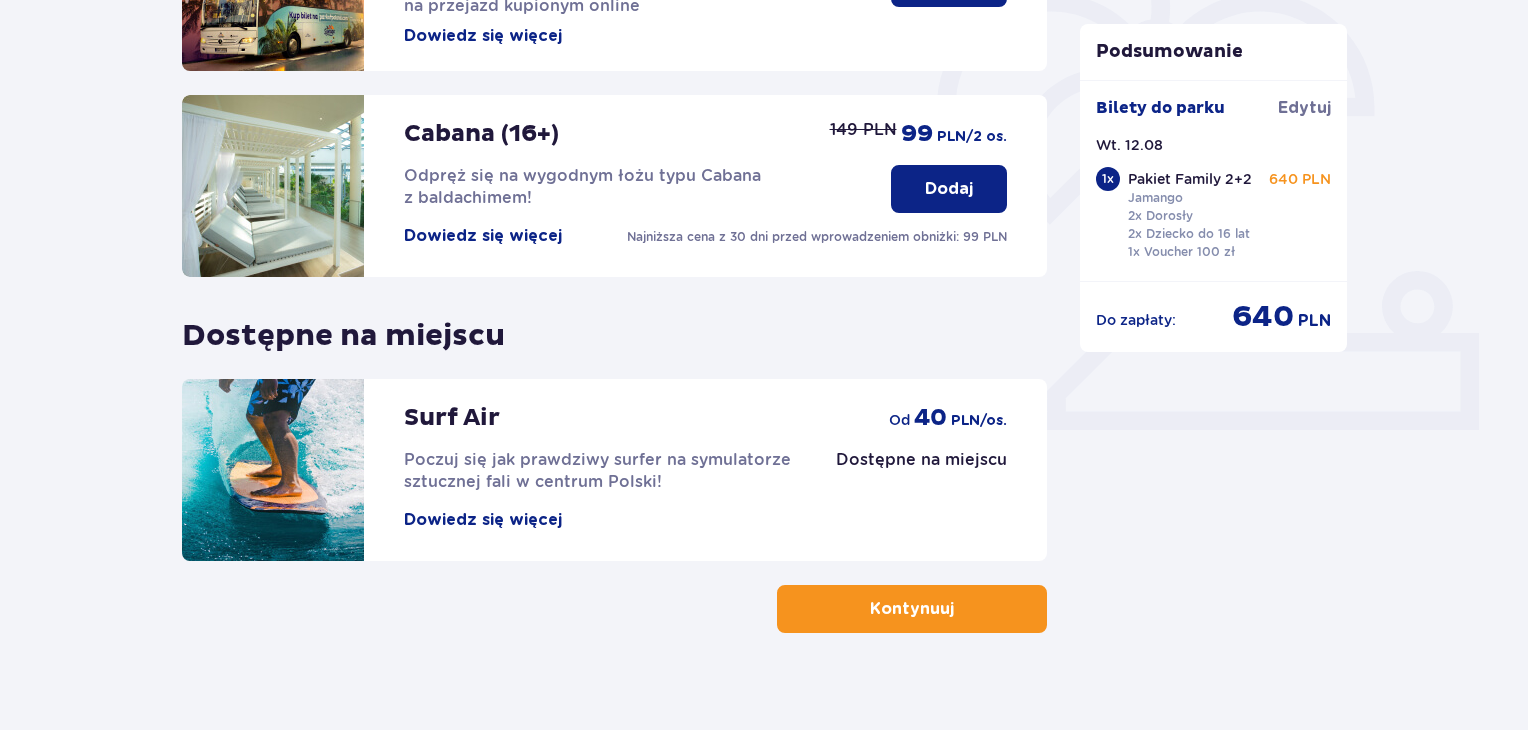 scroll, scrollTop: 626, scrollLeft: 0, axis: vertical 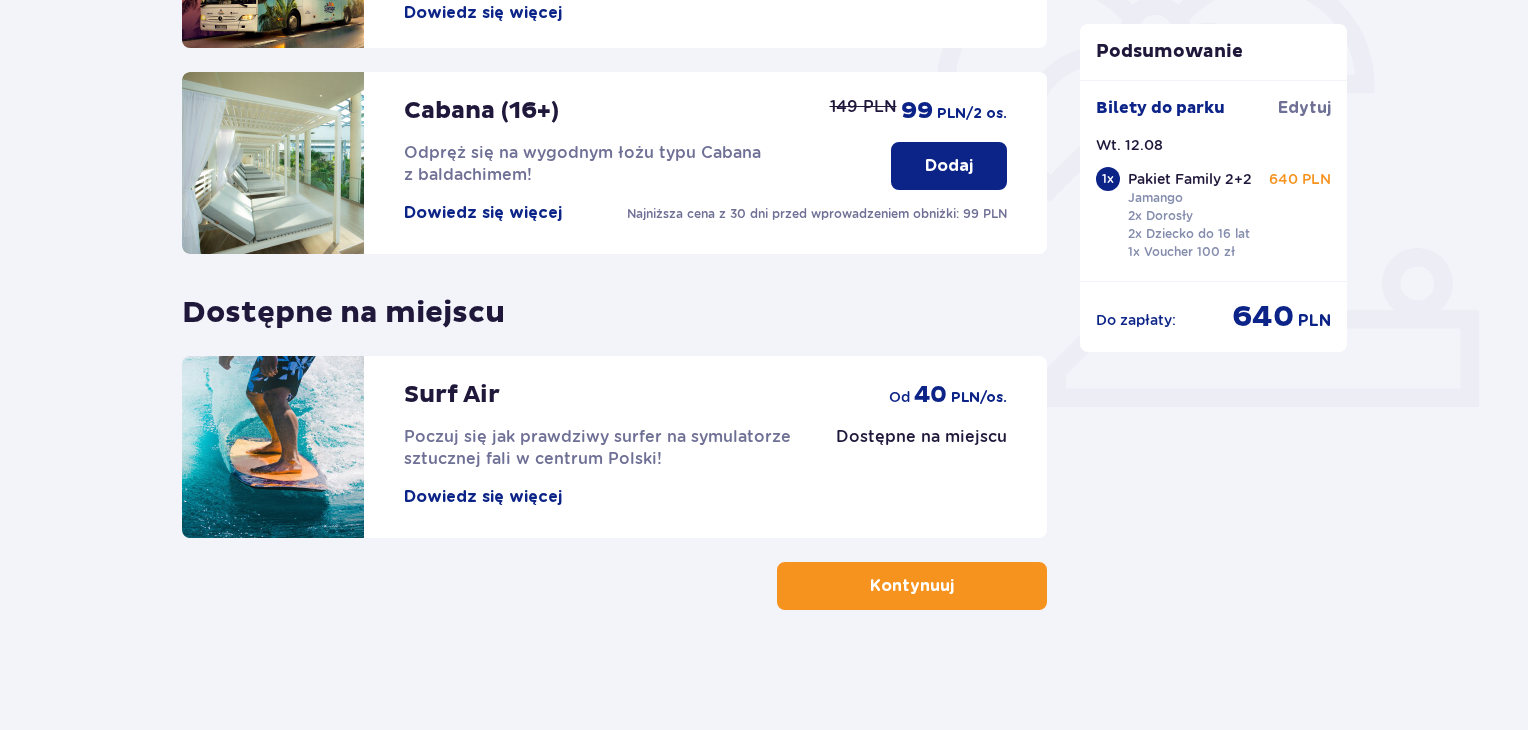 drag, startPoint x: 903, startPoint y: 577, endPoint x: 790, endPoint y: 627, distance: 123.567795 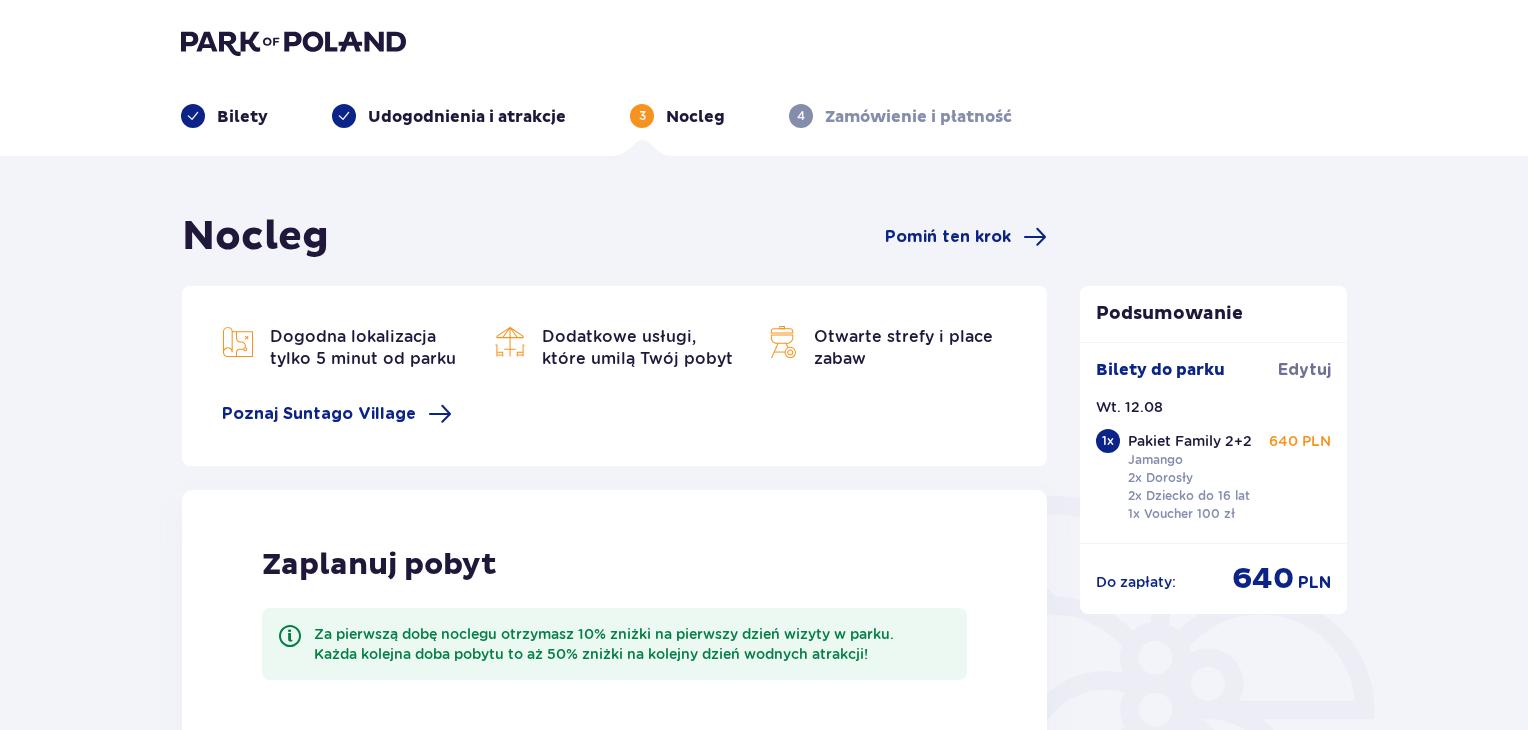 scroll, scrollTop: 300, scrollLeft: 0, axis: vertical 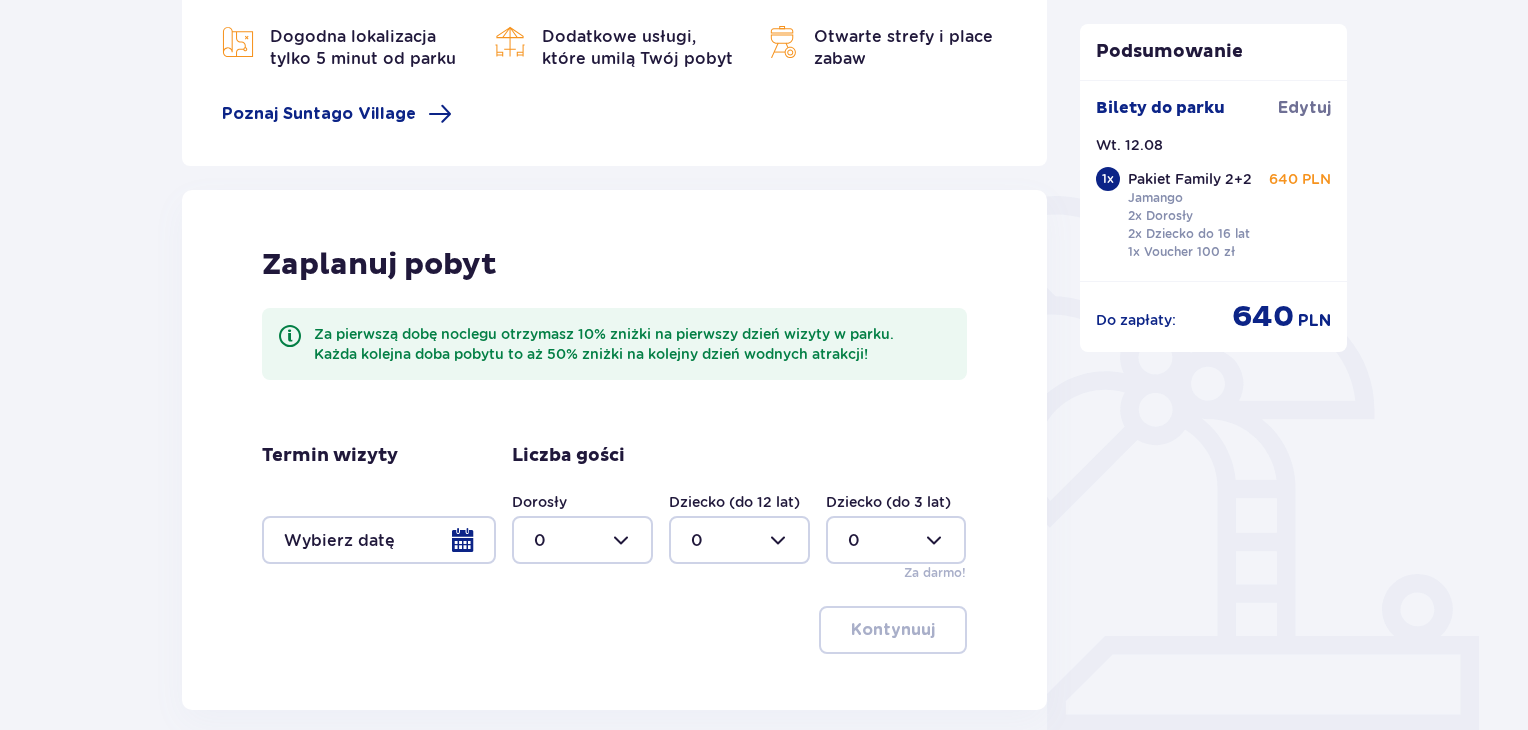 click at bounding box center (379, 540) 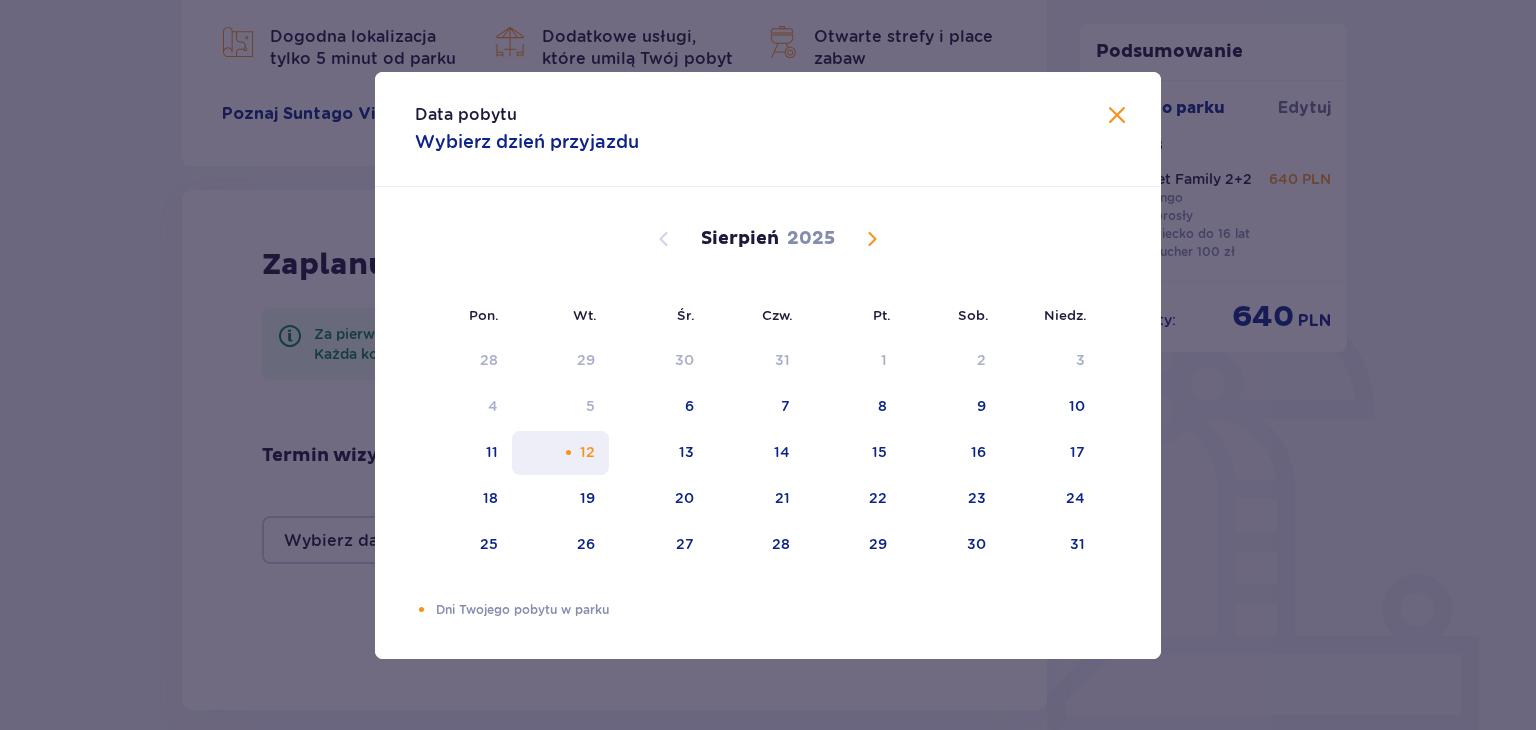 drag, startPoint x: 589, startPoint y: 451, endPoint x: 600, endPoint y: 437, distance: 17.804493 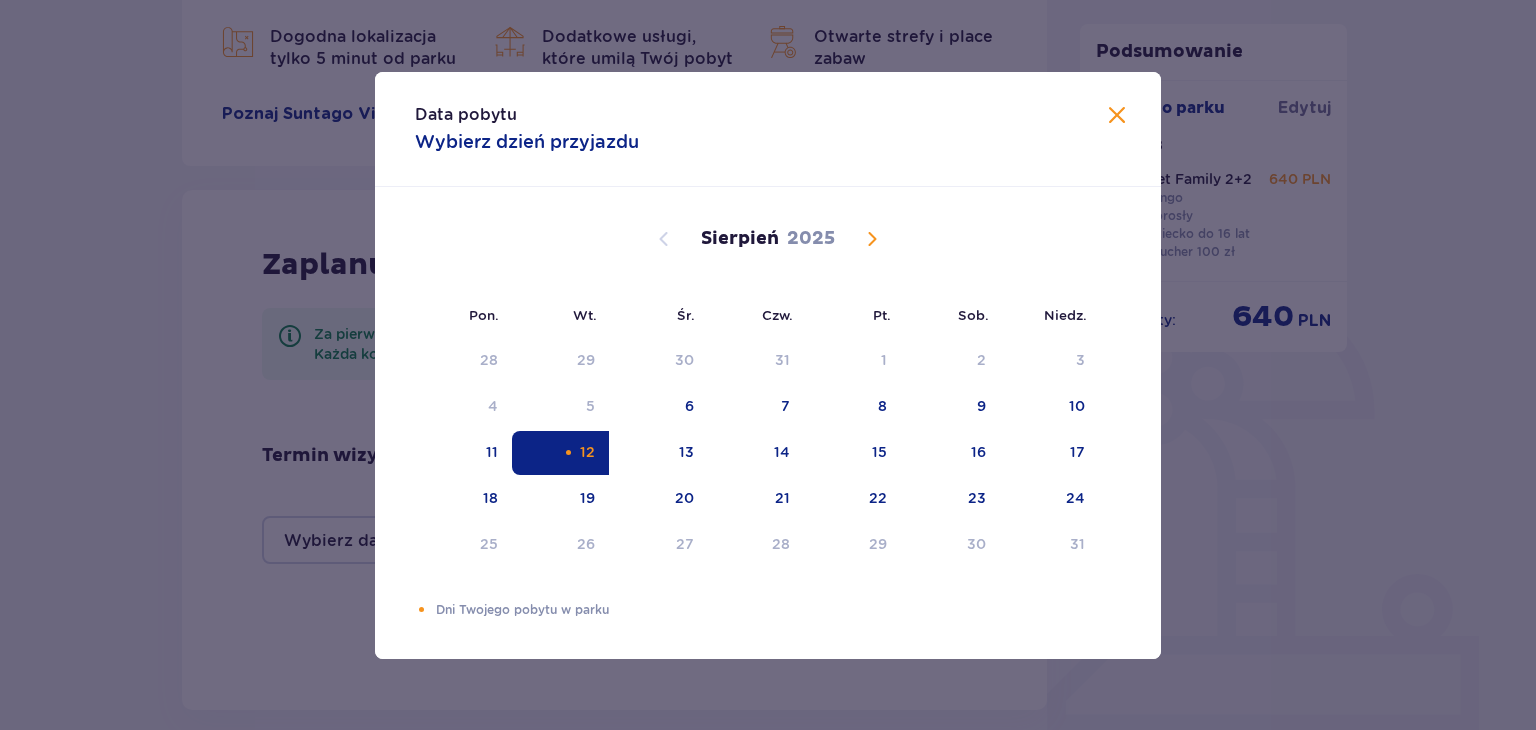 drag, startPoint x: 1359, startPoint y: 511, endPoint x: 1160, endPoint y: 544, distance: 201.71762 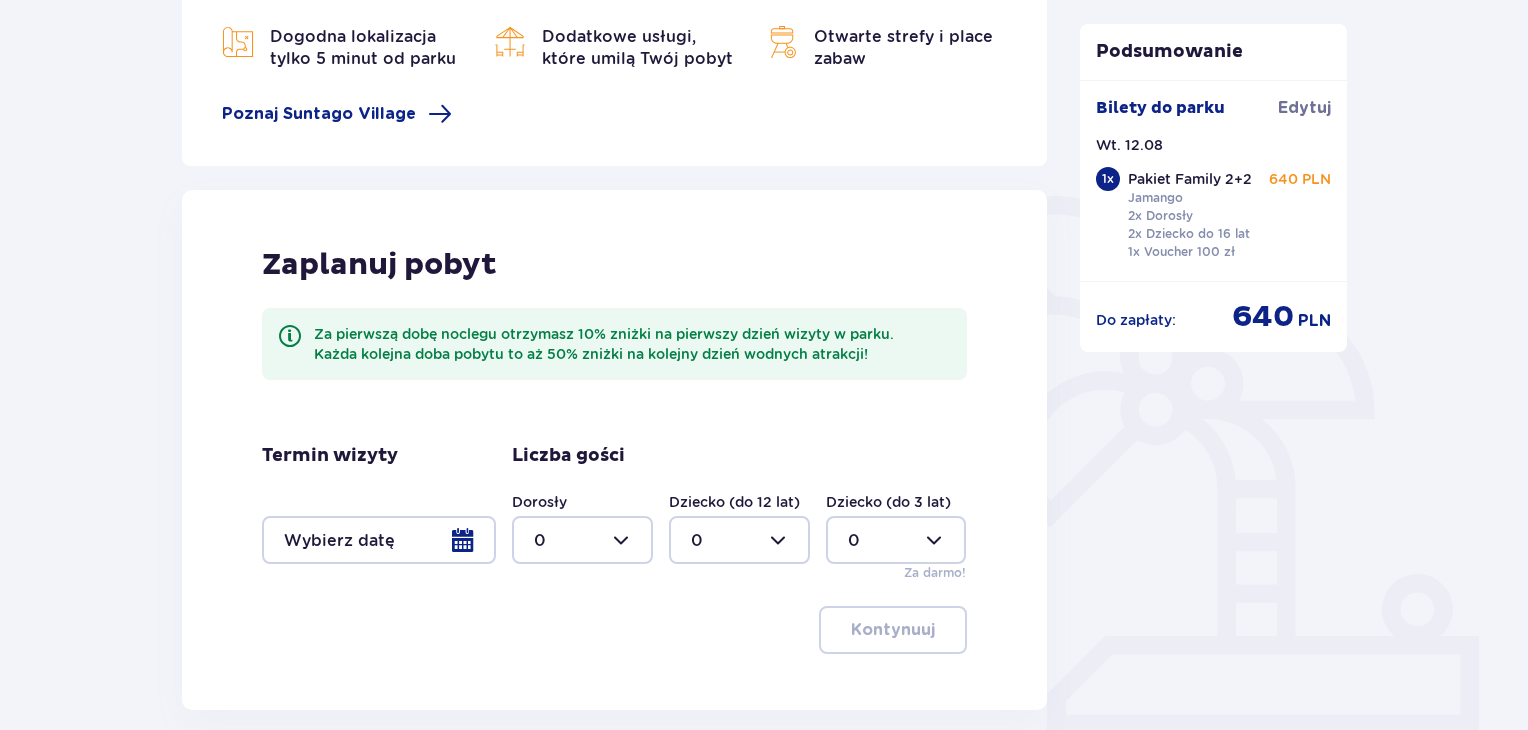 click at bounding box center (582, 540) 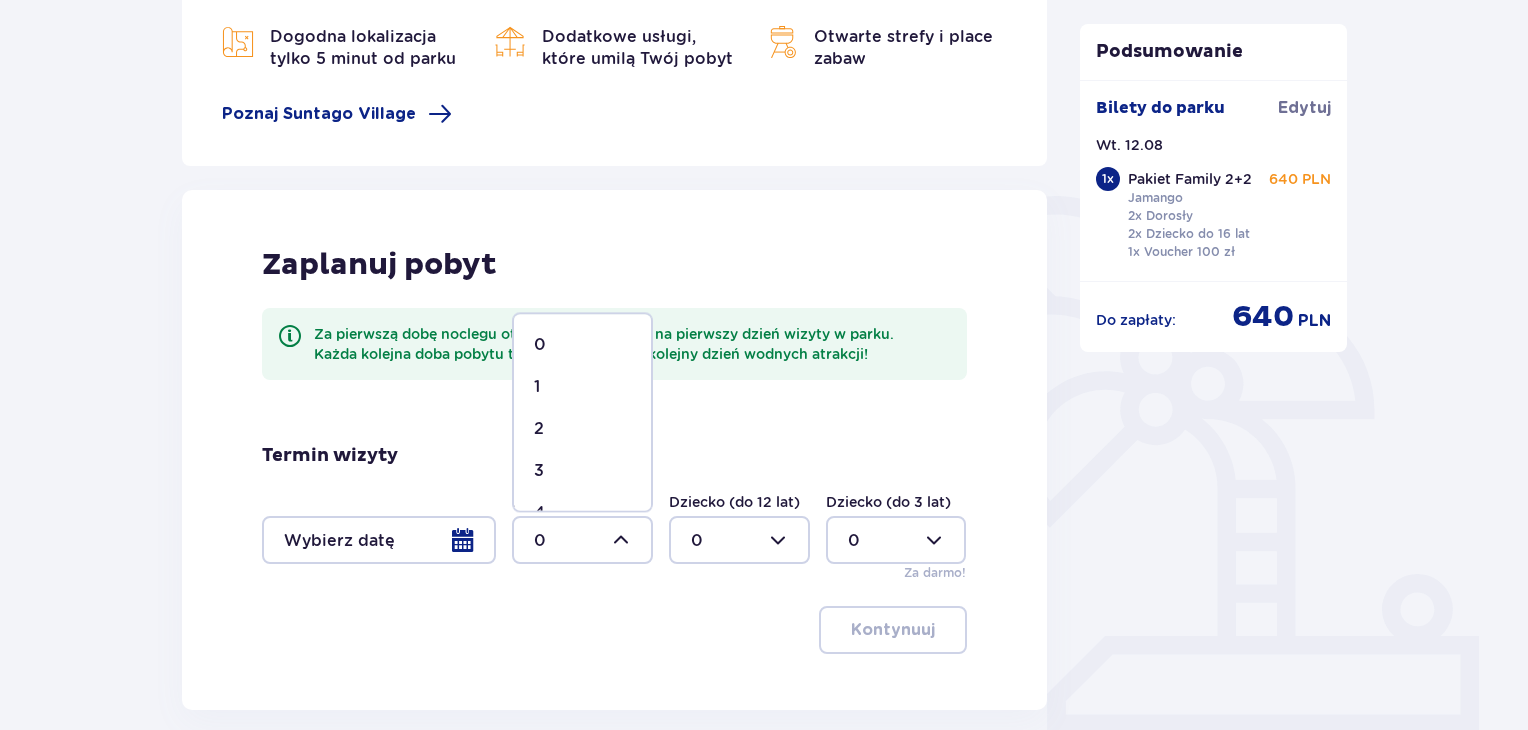 click on "2" at bounding box center (582, 429) 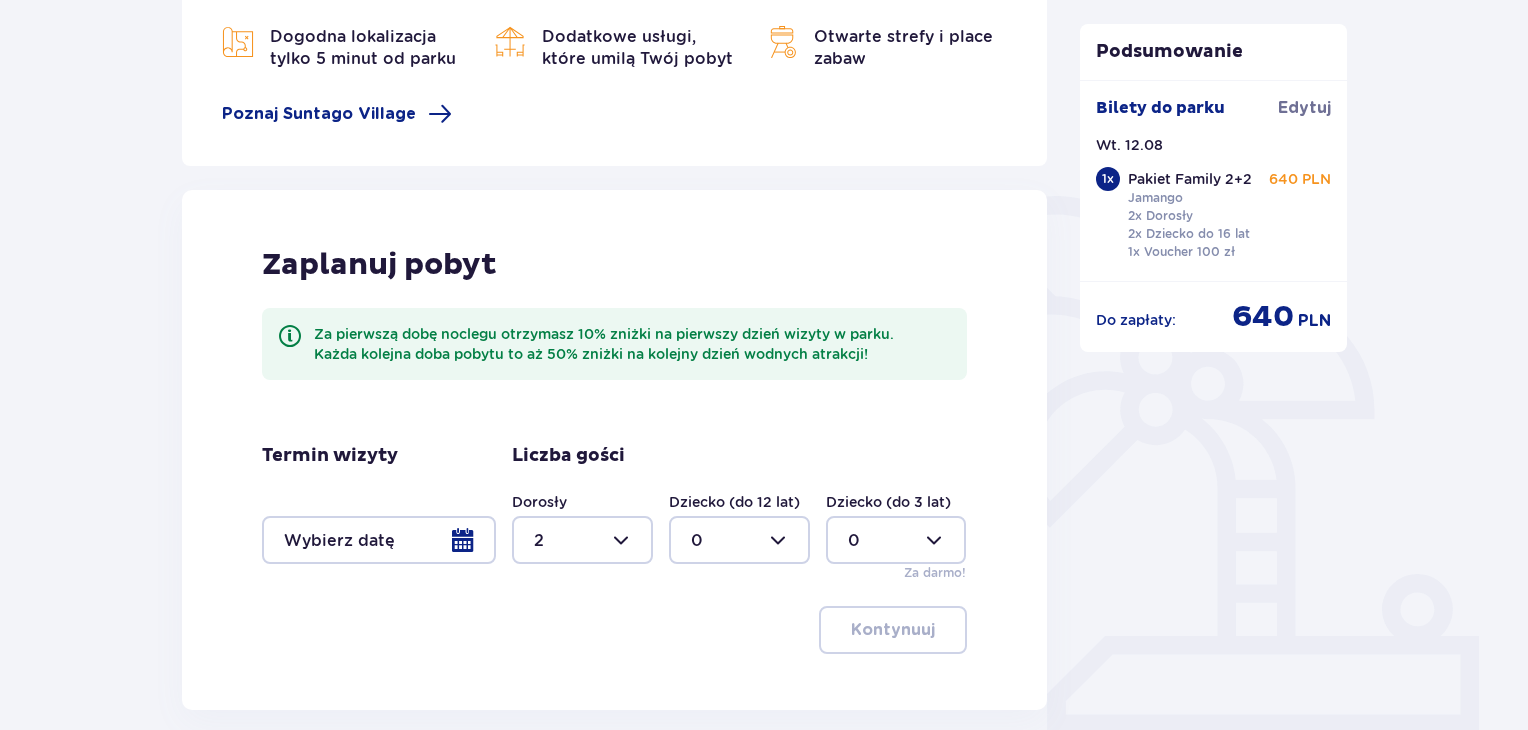 click at bounding box center (739, 540) 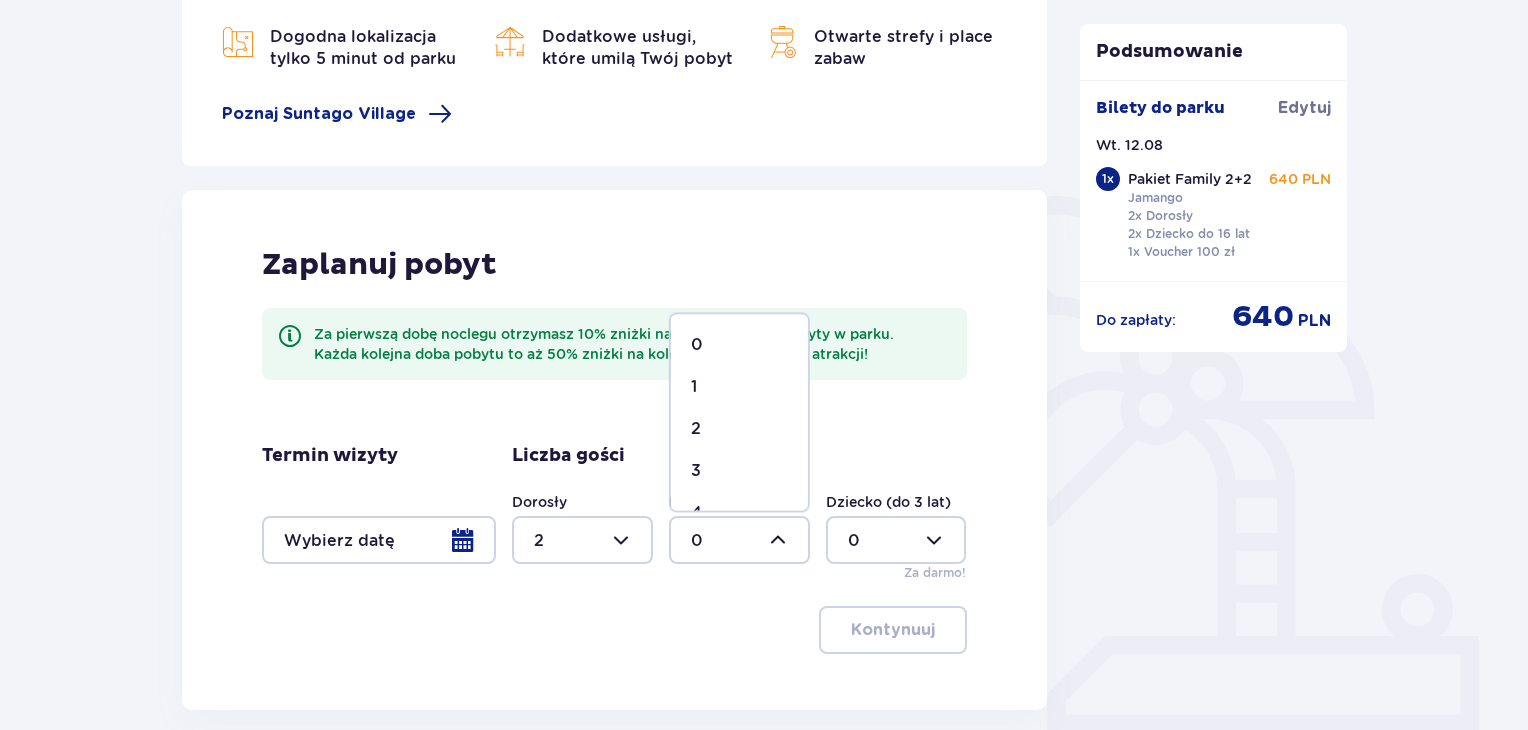 drag, startPoint x: 692, startPoint y: 389, endPoint x: 737, endPoint y: 460, distance: 84.0595 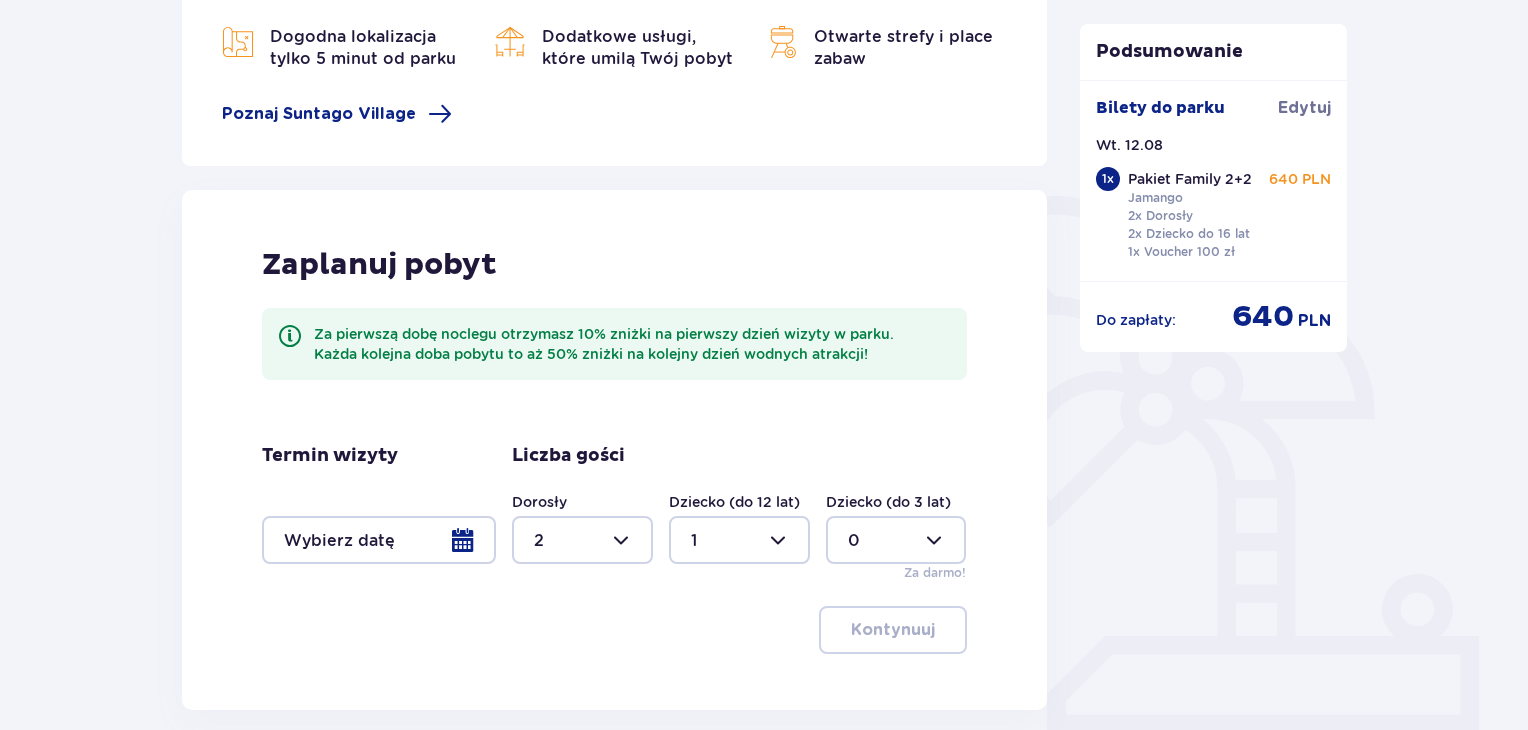 drag, startPoint x: 788, startPoint y: 537, endPoint x: 768, endPoint y: 525, distance: 23.323807 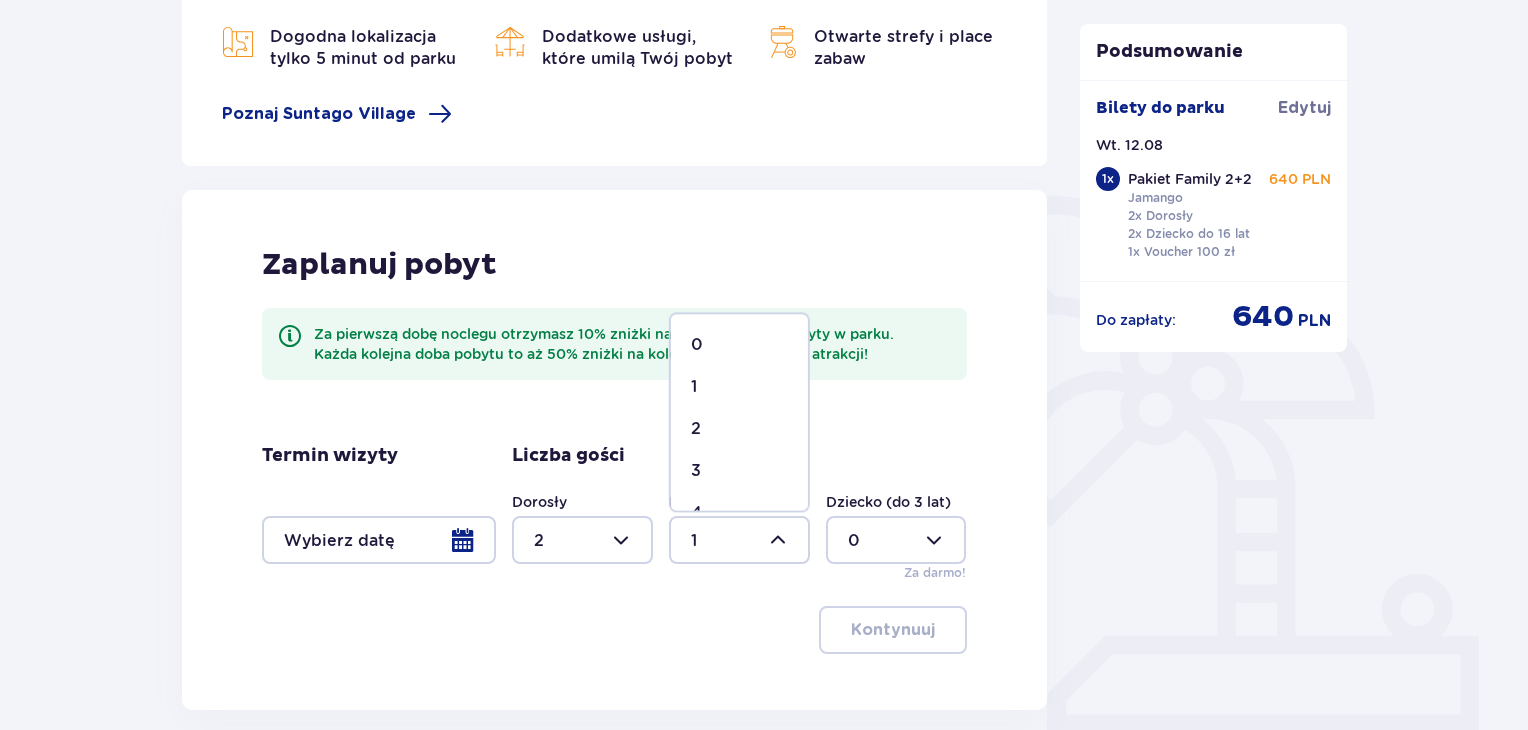 drag, startPoint x: 692, startPoint y: 425, endPoint x: 703, endPoint y: 481, distance: 57.070133 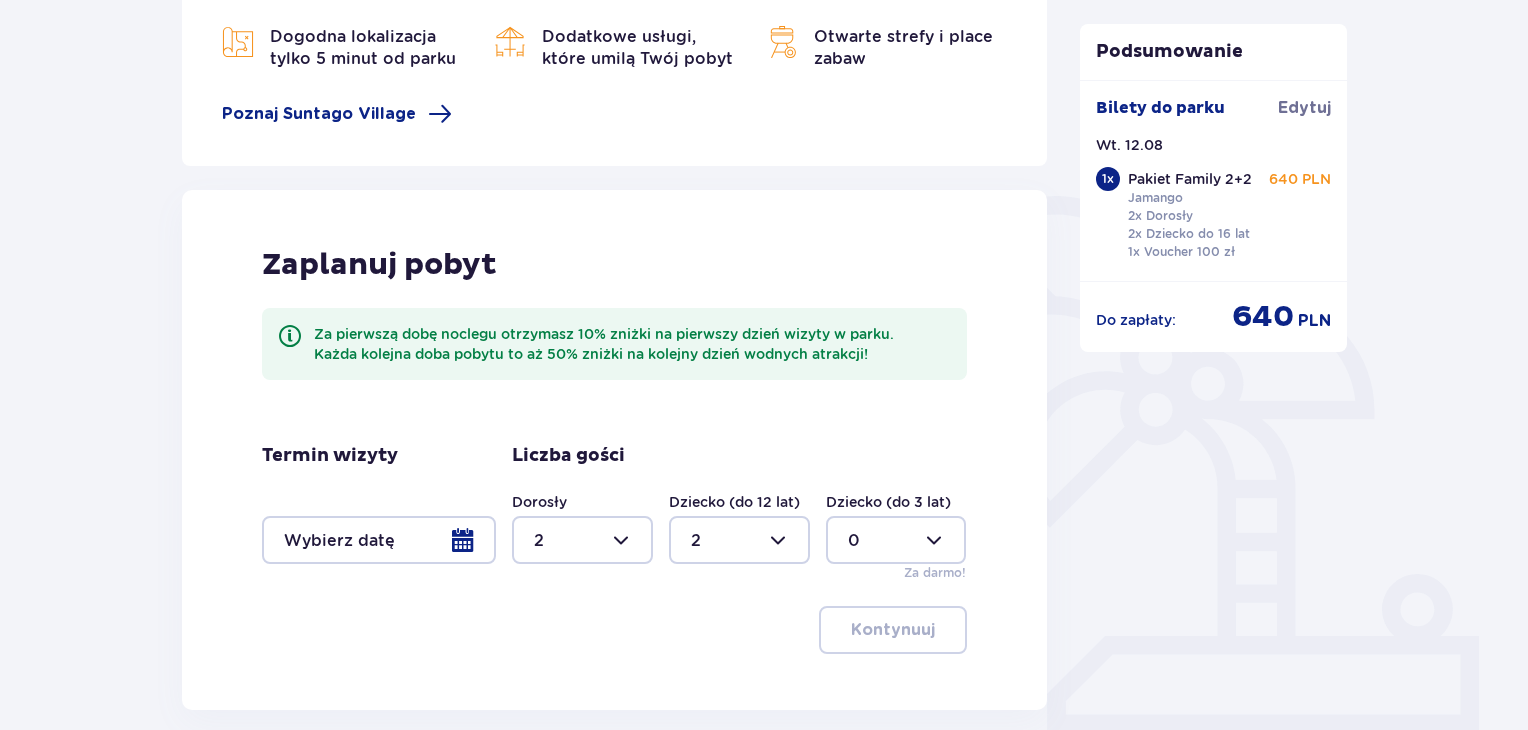 drag, startPoint x: 1020, startPoint y: 588, endPoint x: 994, endPoint y: 581, distance: 26.925823 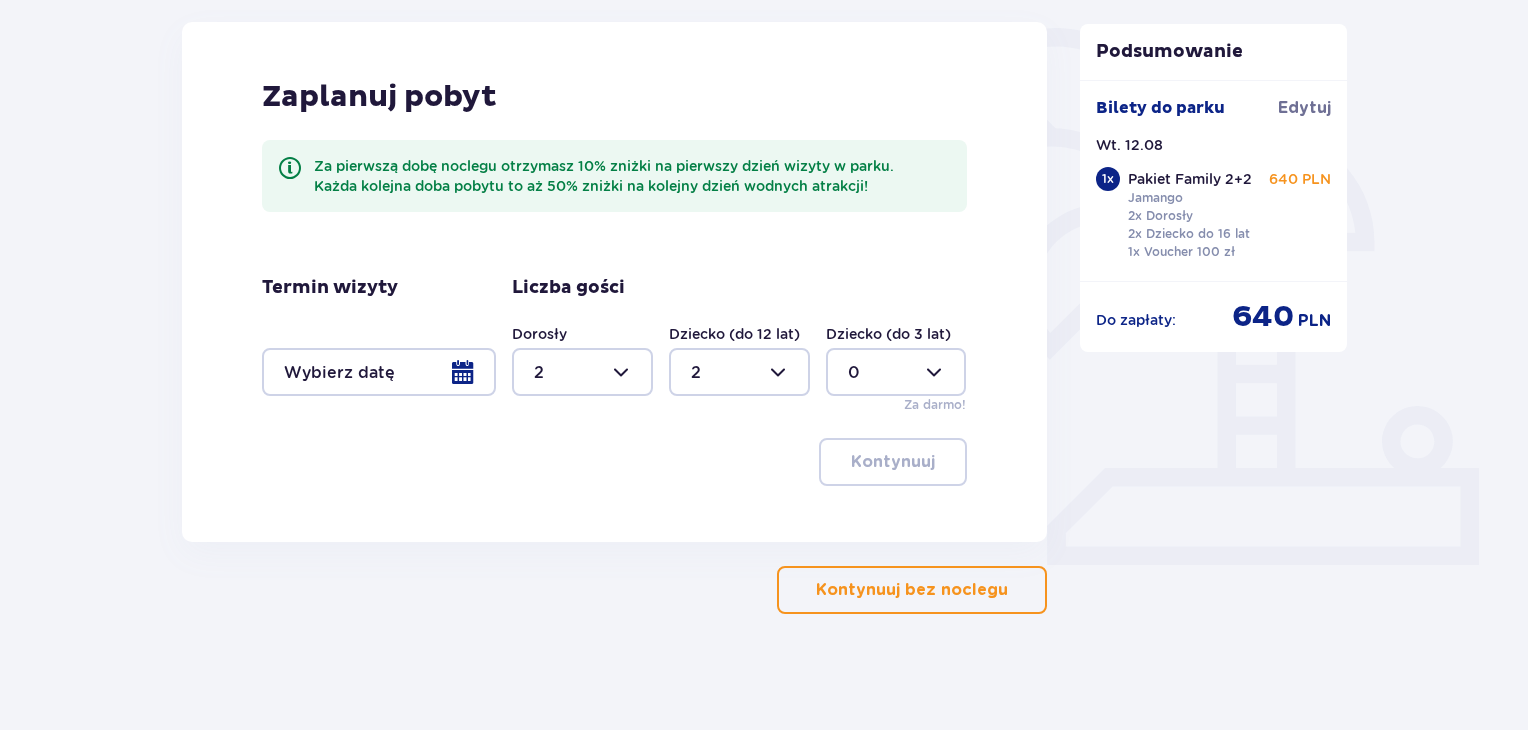 scroll, scrollTop: 472, scrollLeft: 0, axis: vertical 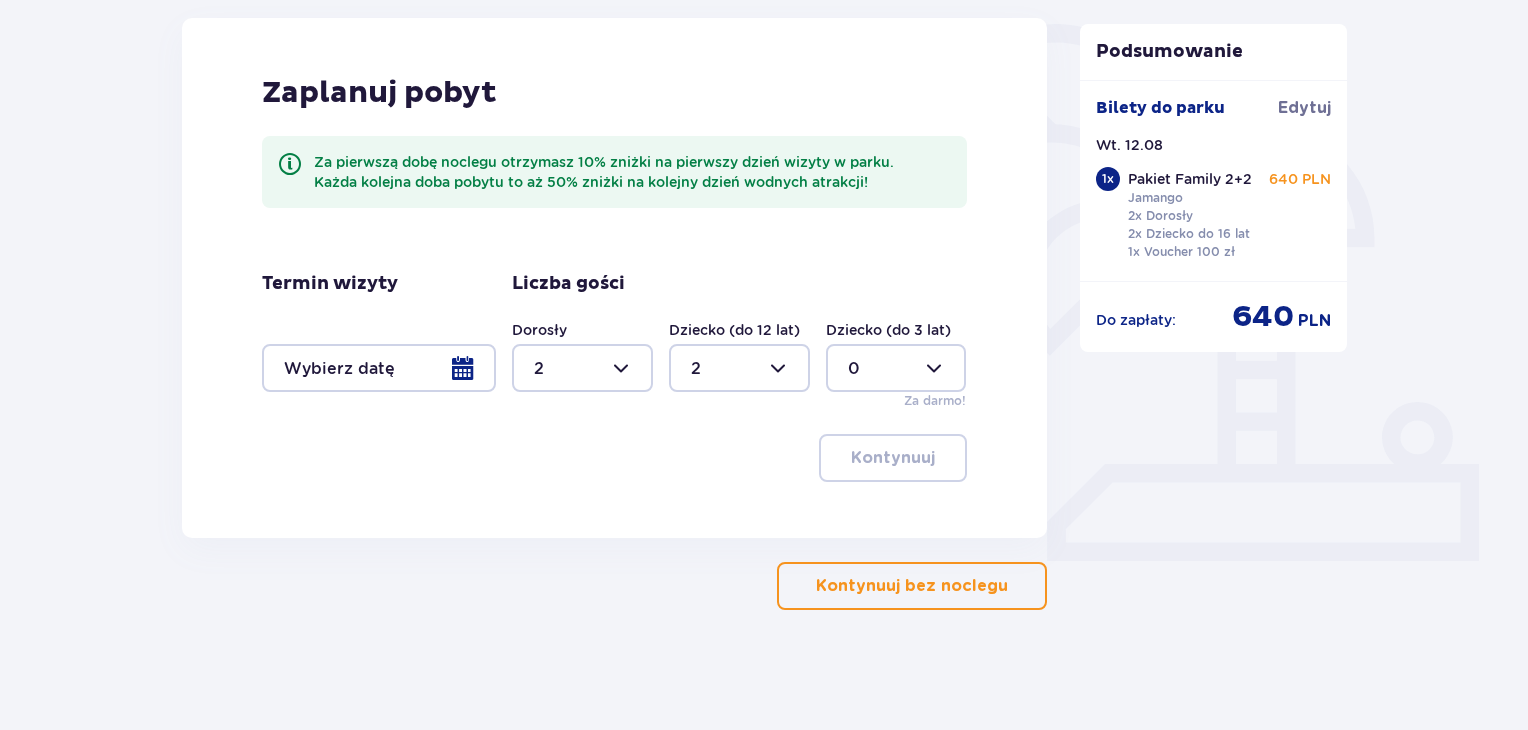 click at bounding box center [379, 368] 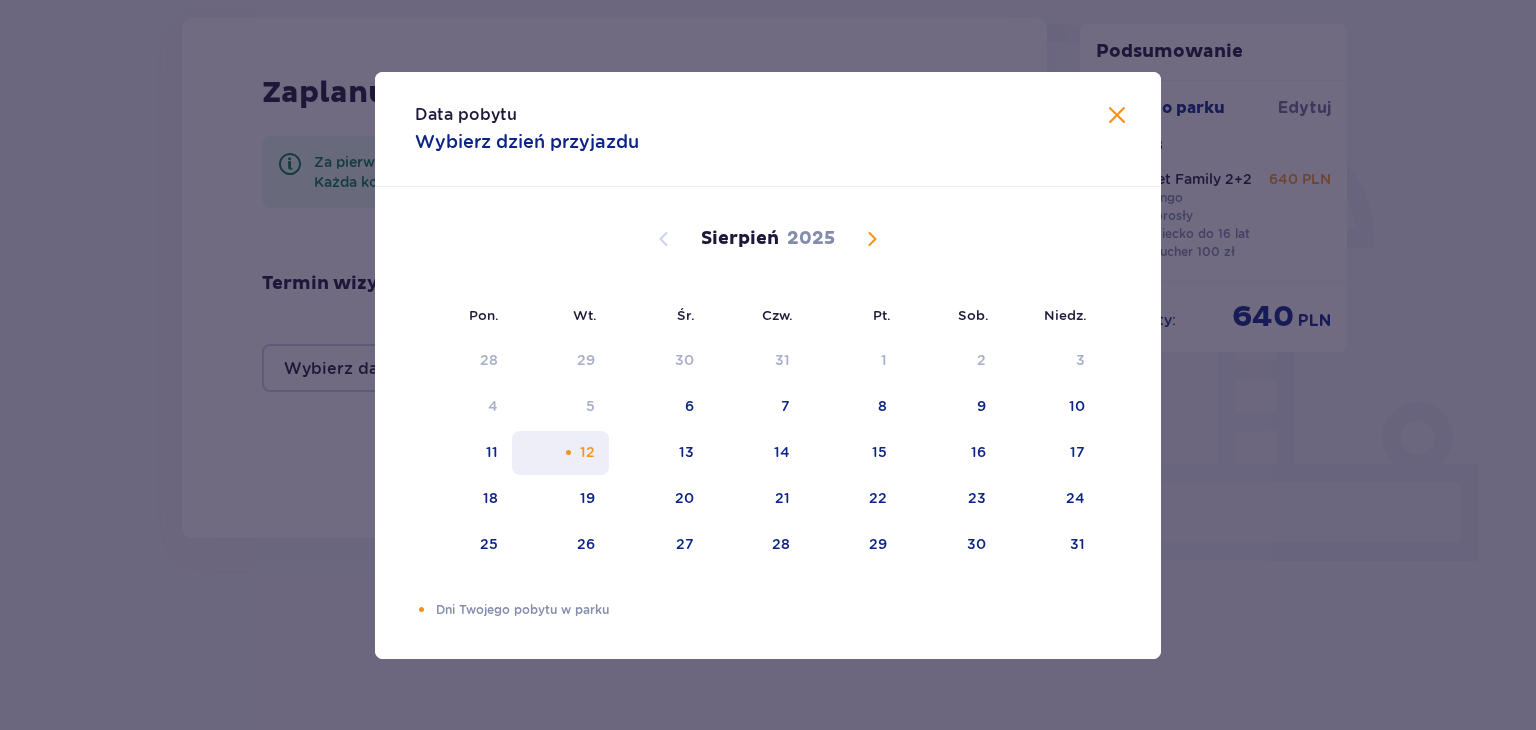 click on "12" at bounding box center [587, 452] 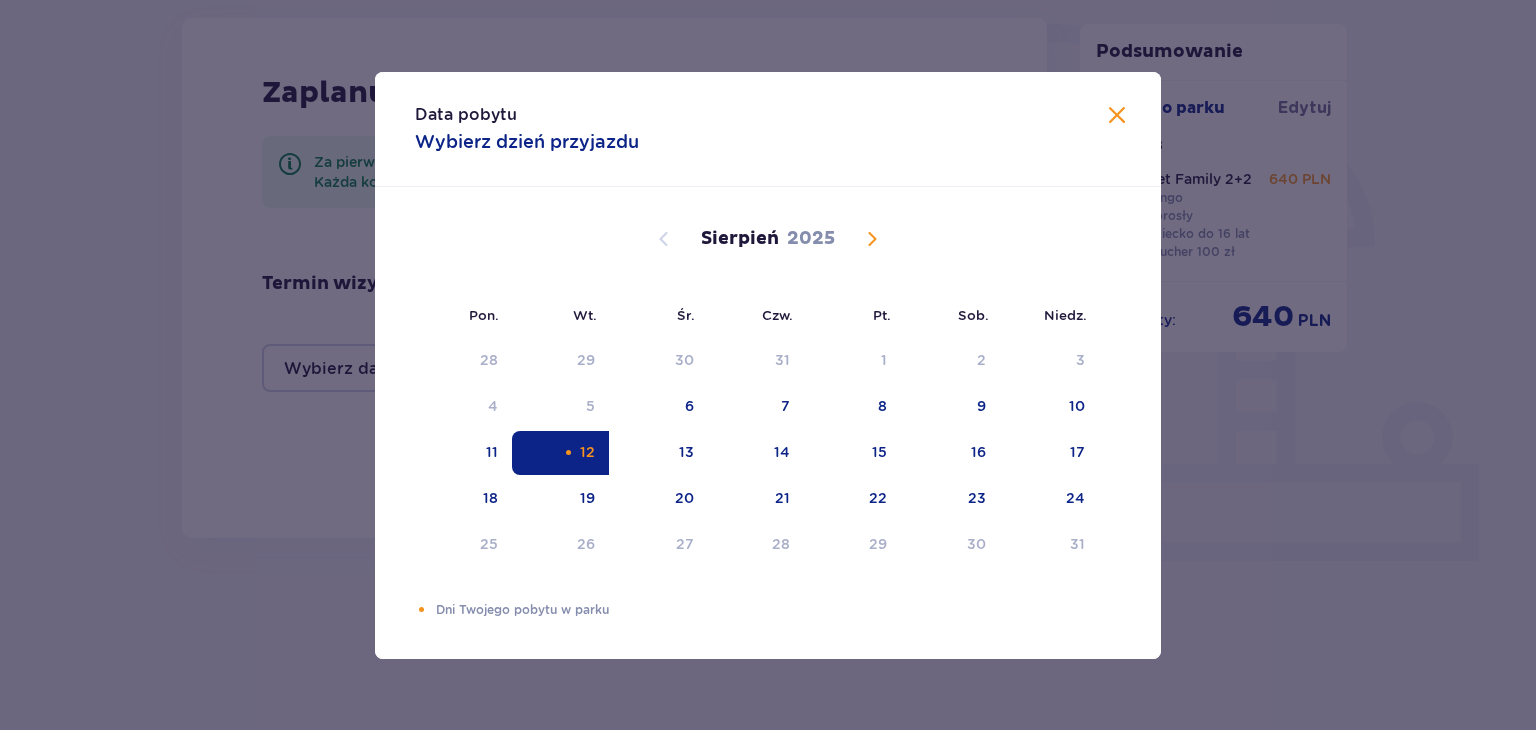 drag, startPoint x: 1126, startPoint y: 108, endPoint x: 1117, endPoint y: 114, distance: 10.816654 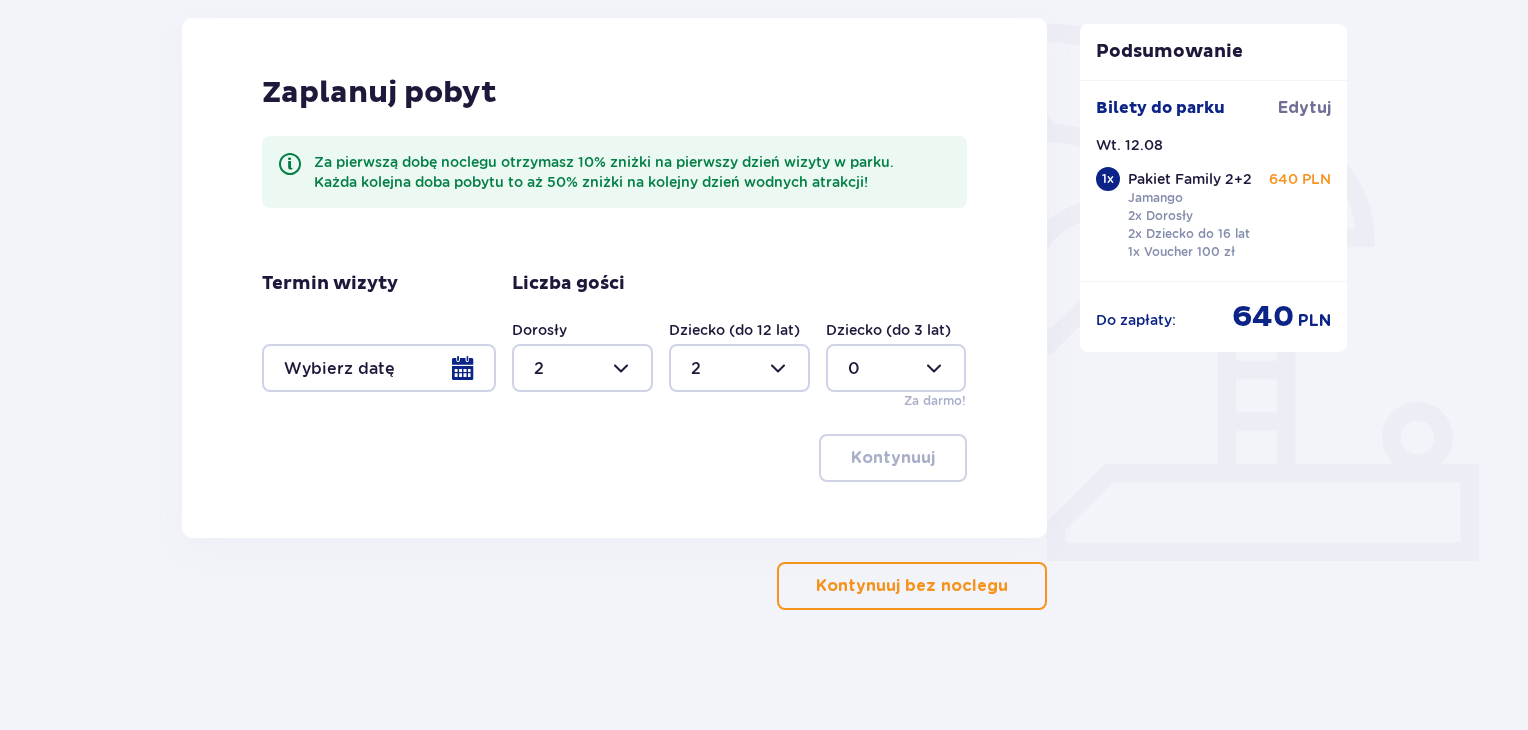 click at bounding box center (739, 368) 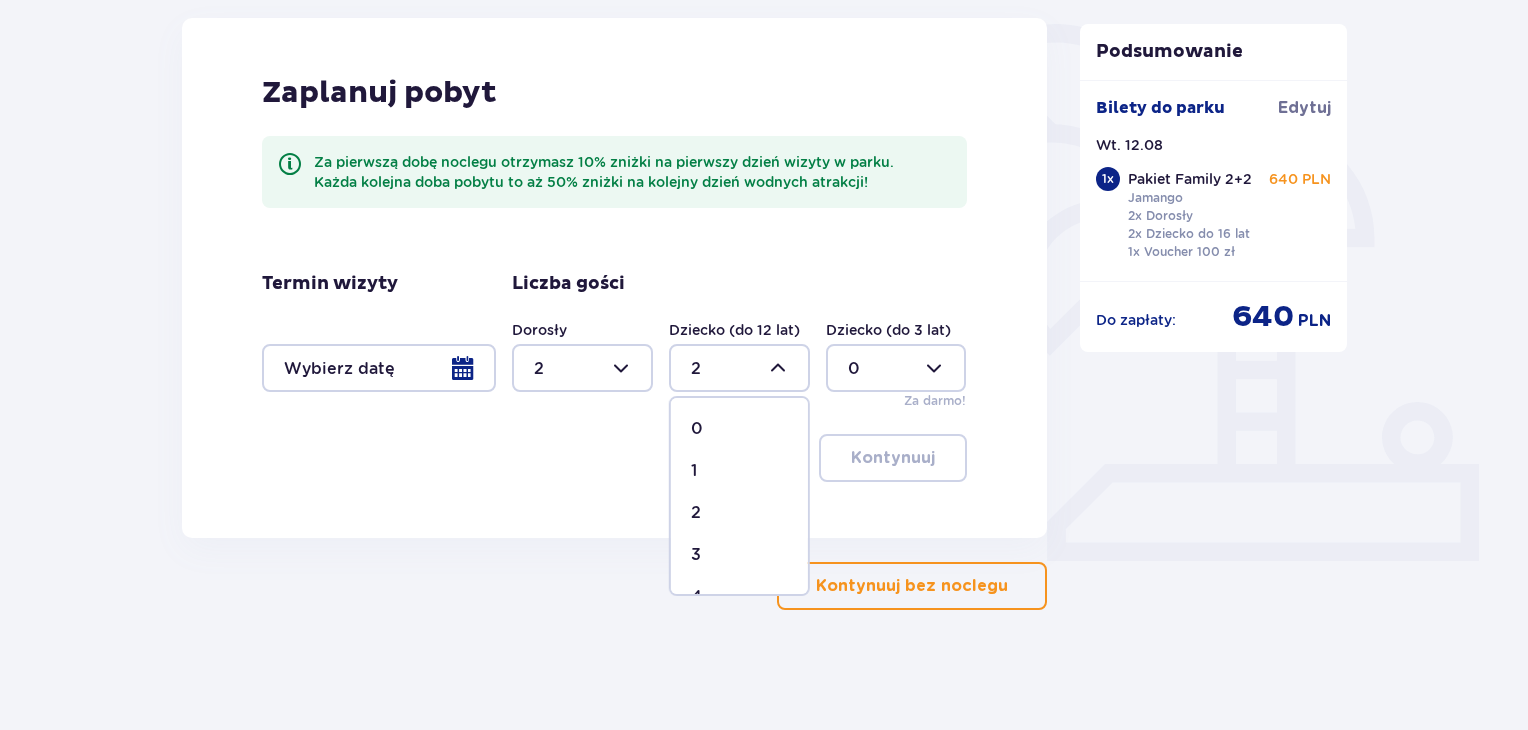 drag, startPoint x: 717, startPoint y: 461, endPoint x: 722, endPoint y: 451, distance: 11.18034 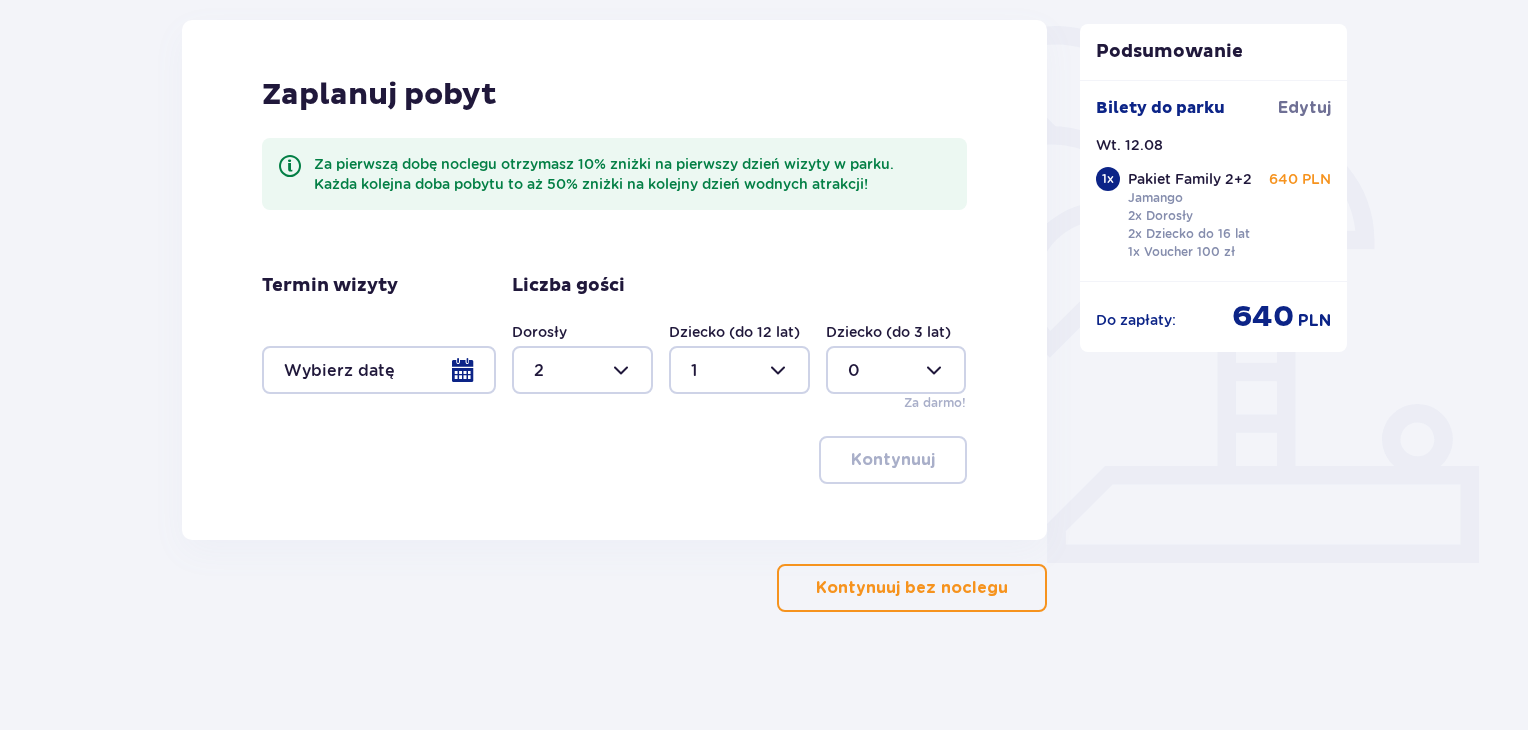 scroll, scrollTop: 472, scrollLeft: 0, axis: vertical 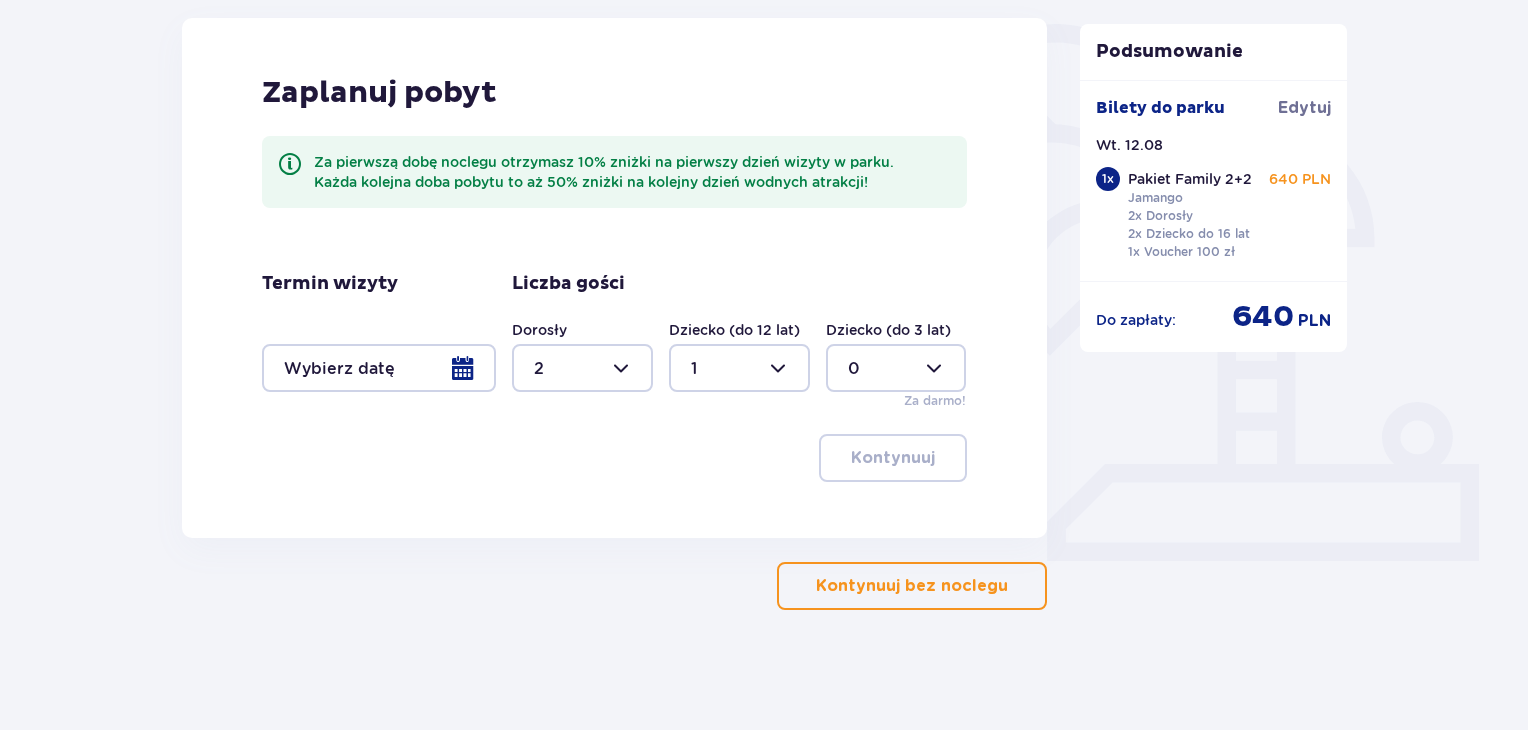drag, startPoint x: 904, startPoint y: 581, endPoint x: 1102, endPoint y: 609, distance: 199.97 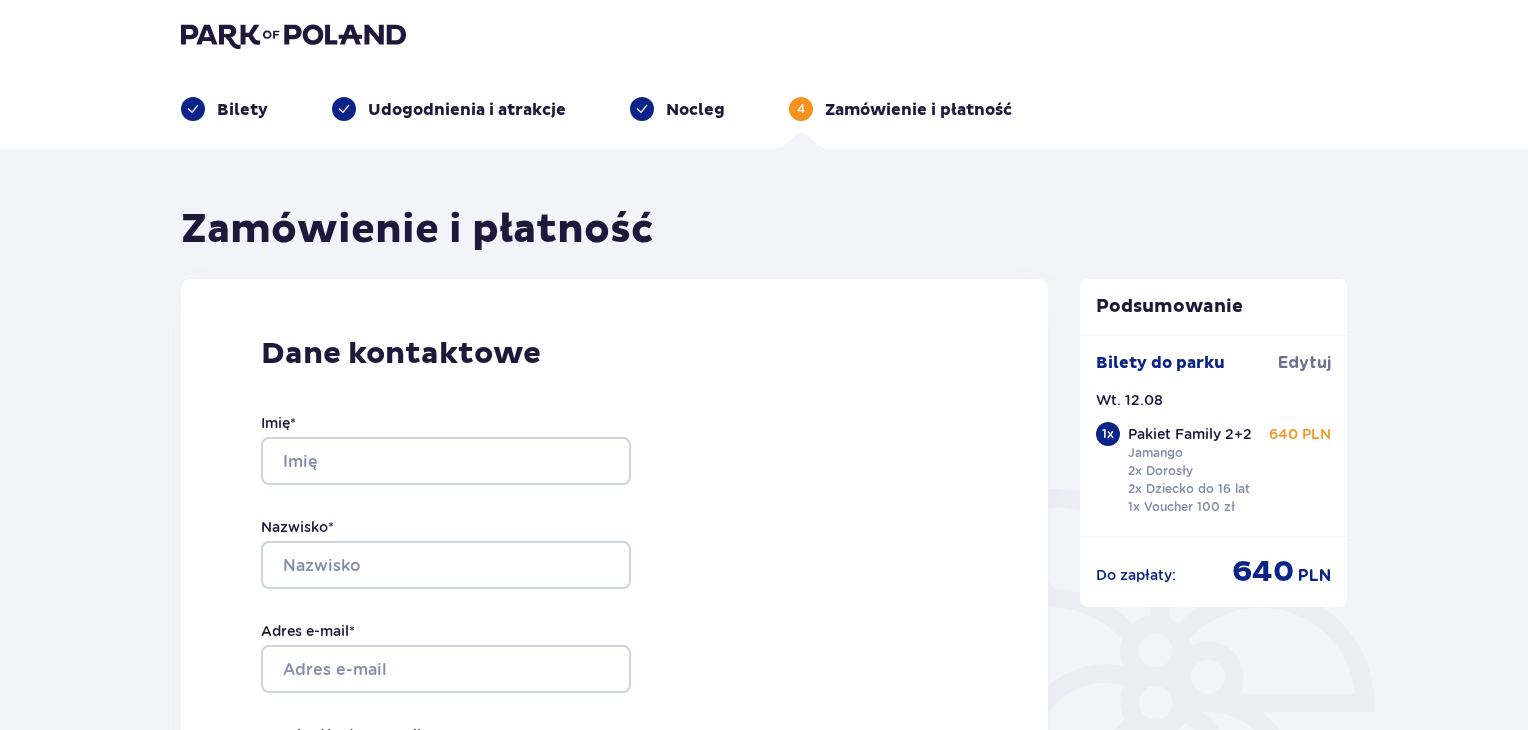 scroll, scrollTop: 0, scrollLeft: 0, axis: both 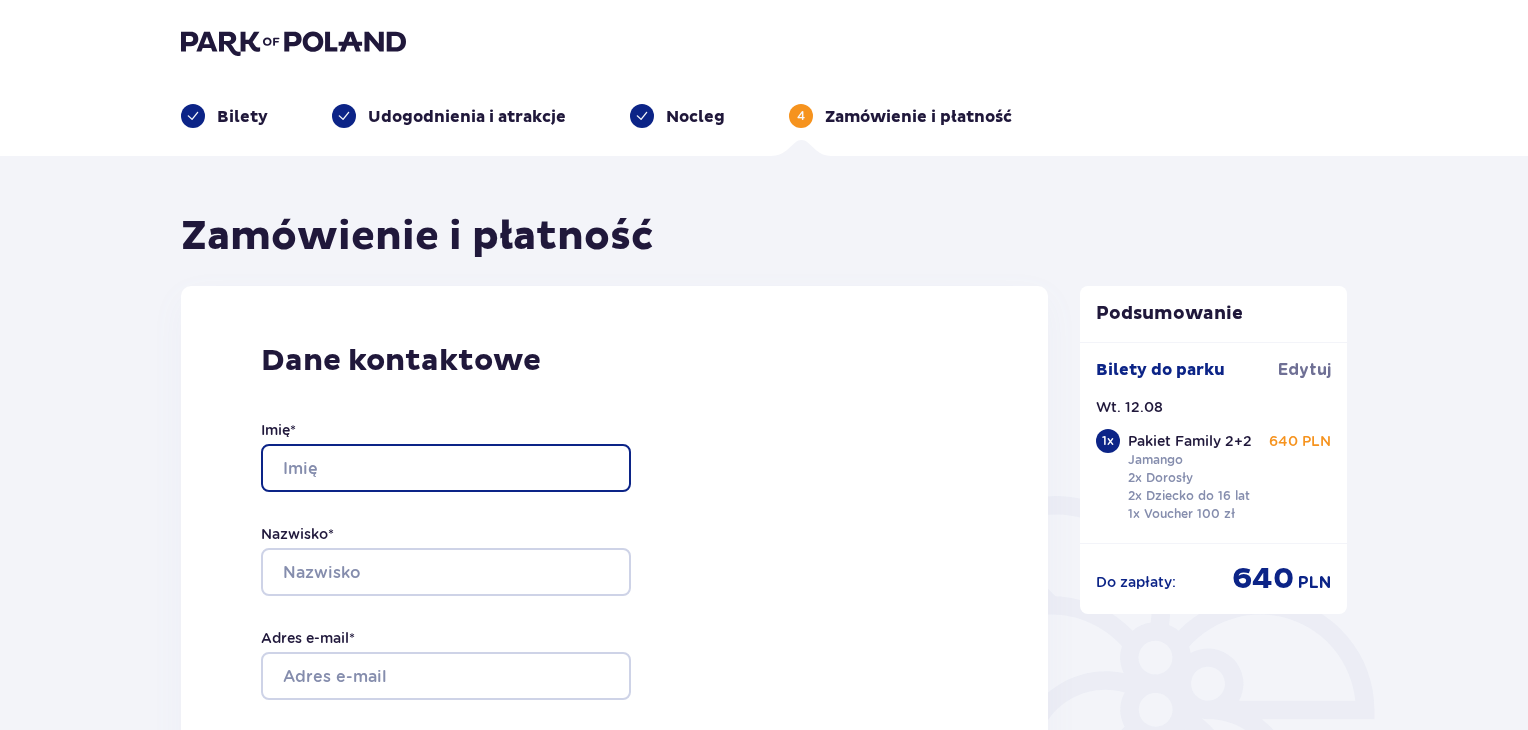 click on "Imię *" at bounding box center (446, 468) 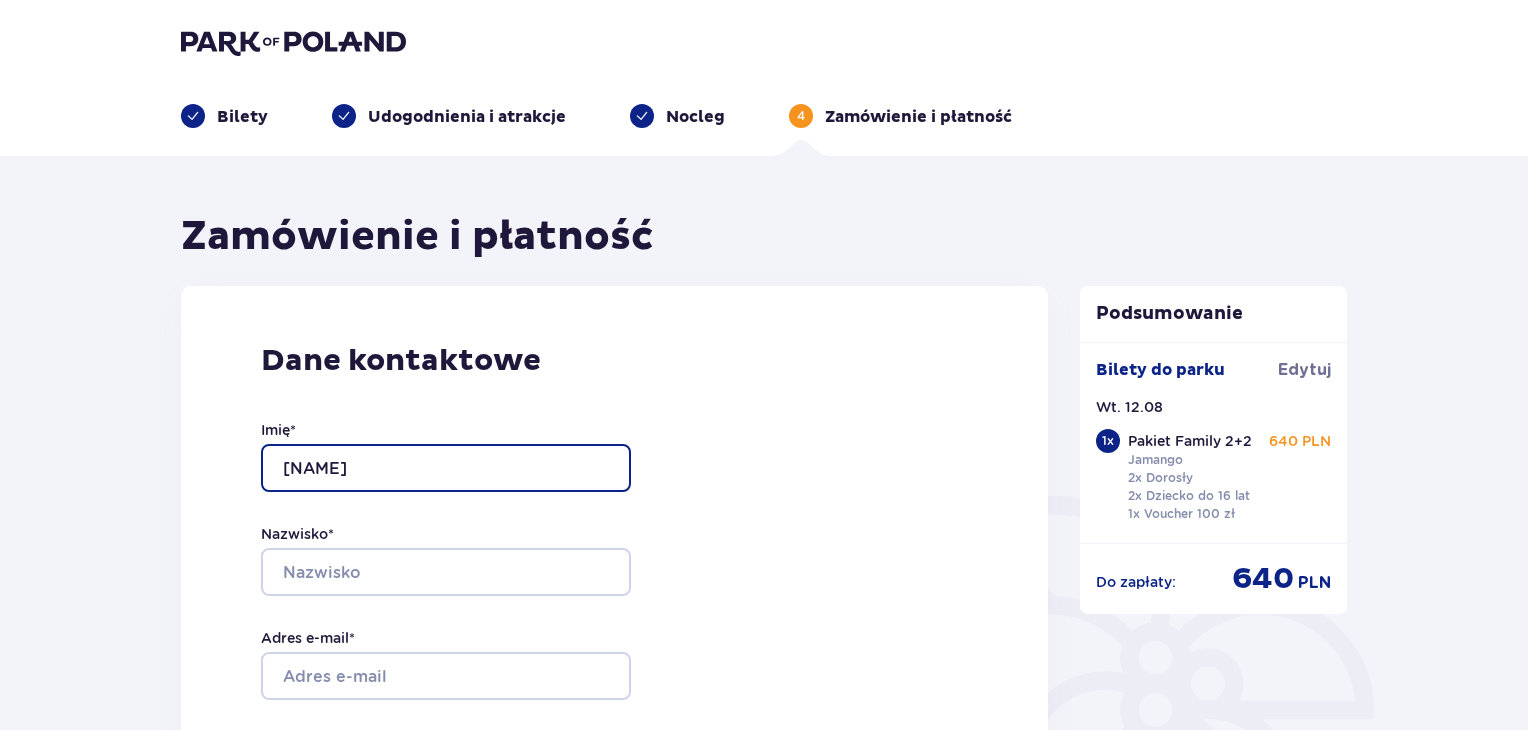 type on "[NAME]" 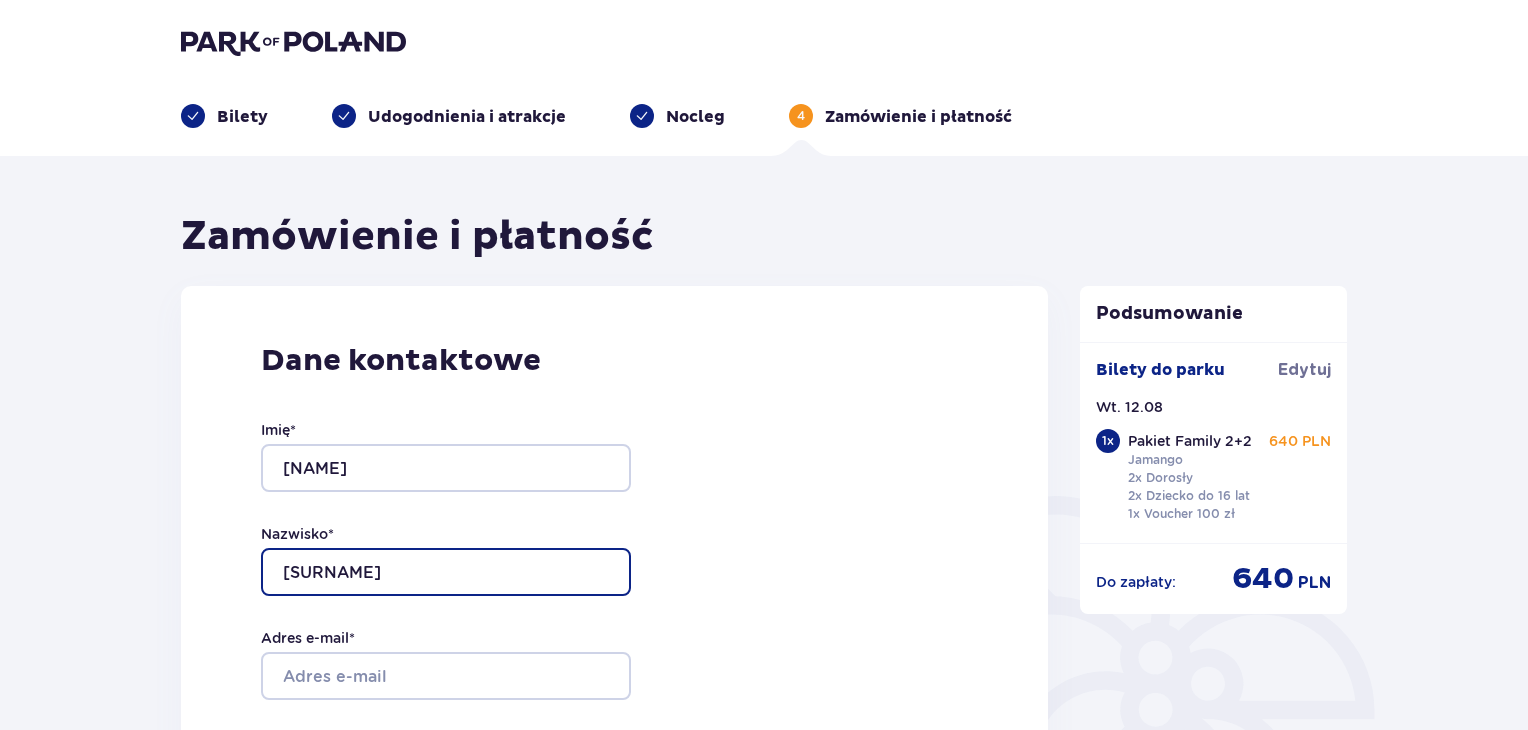 type on "[SURNAME]" 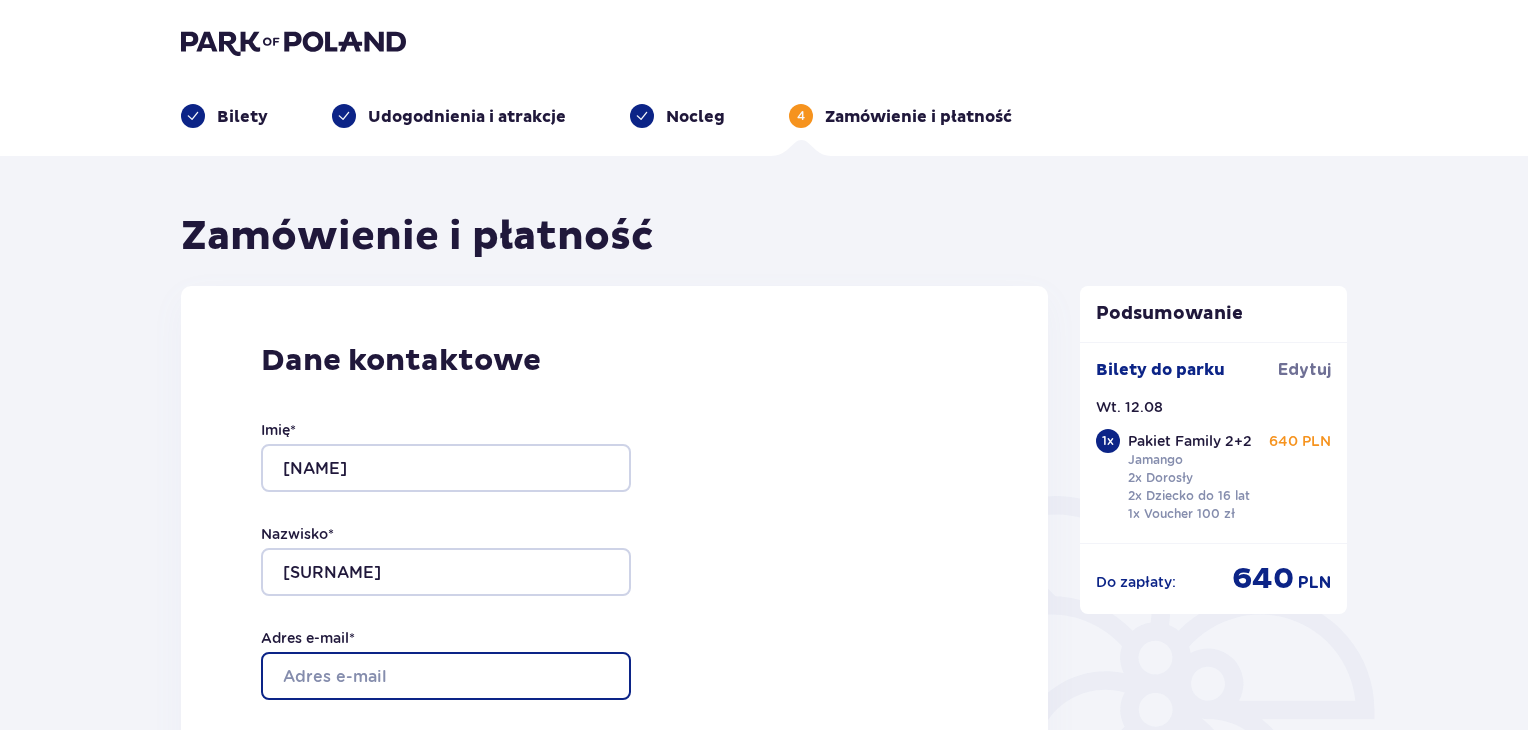 click on "Adres e-mail *" at bounding box center [446, 676] 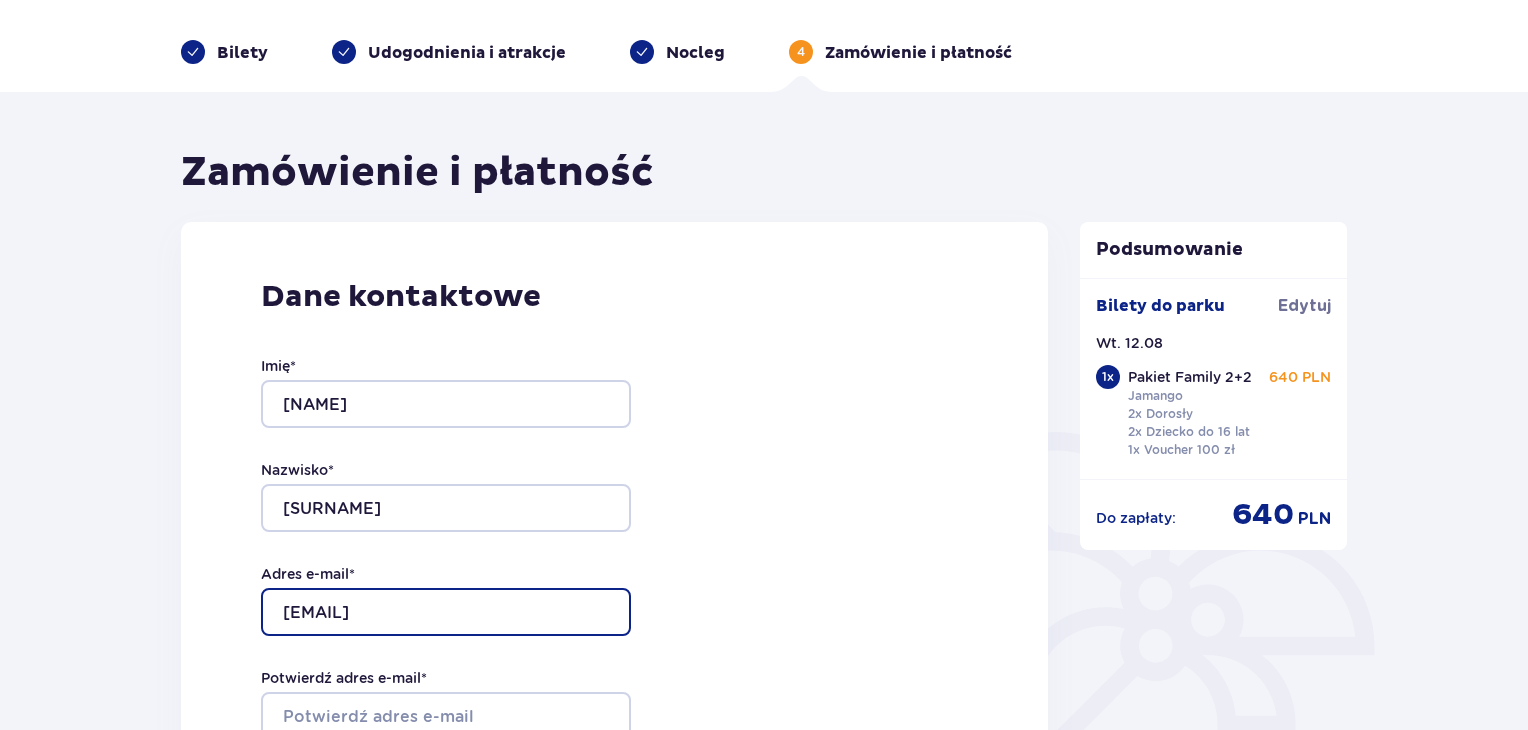 scroll, scrollTop: 200, scrollLeft: 0, axis: vertical 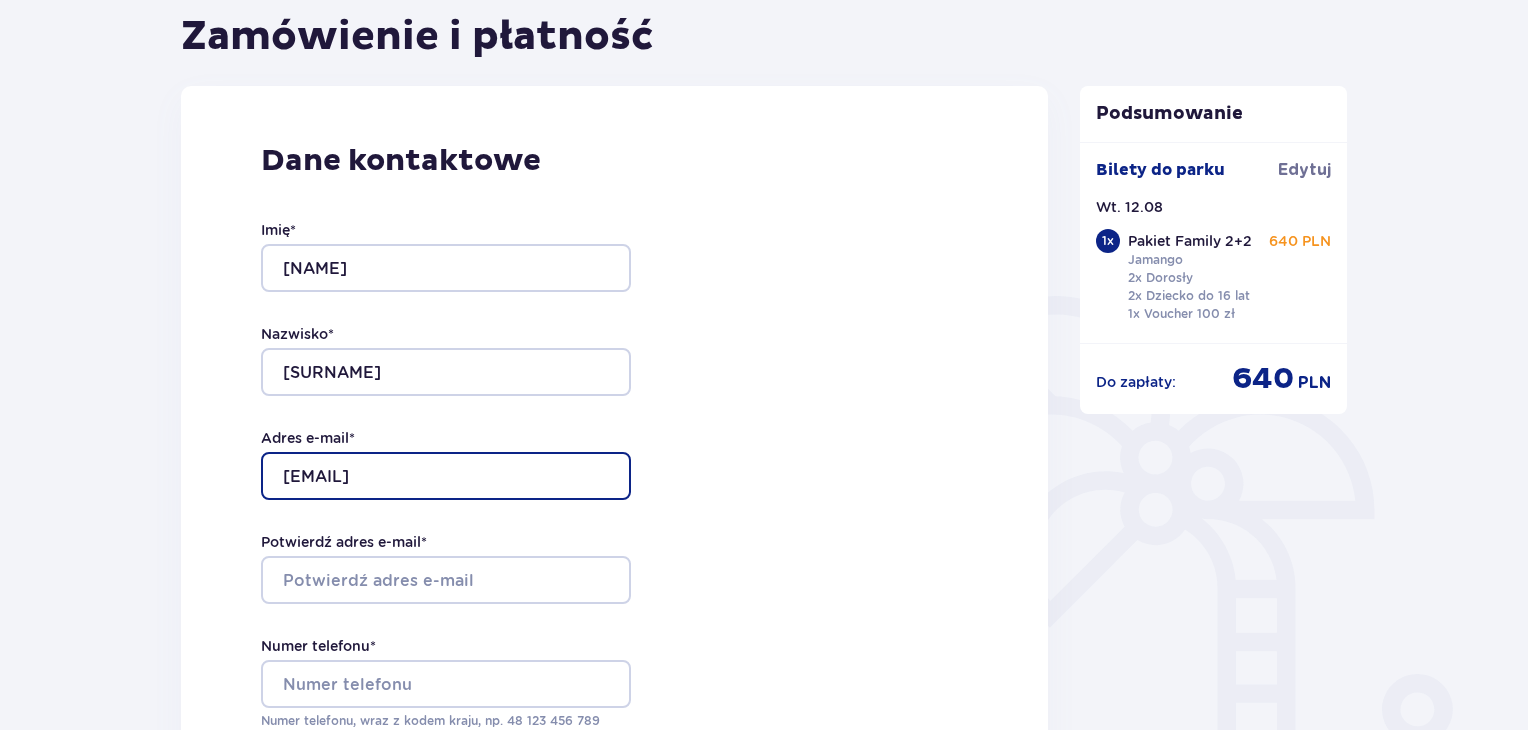 type on "[EMAIL]" 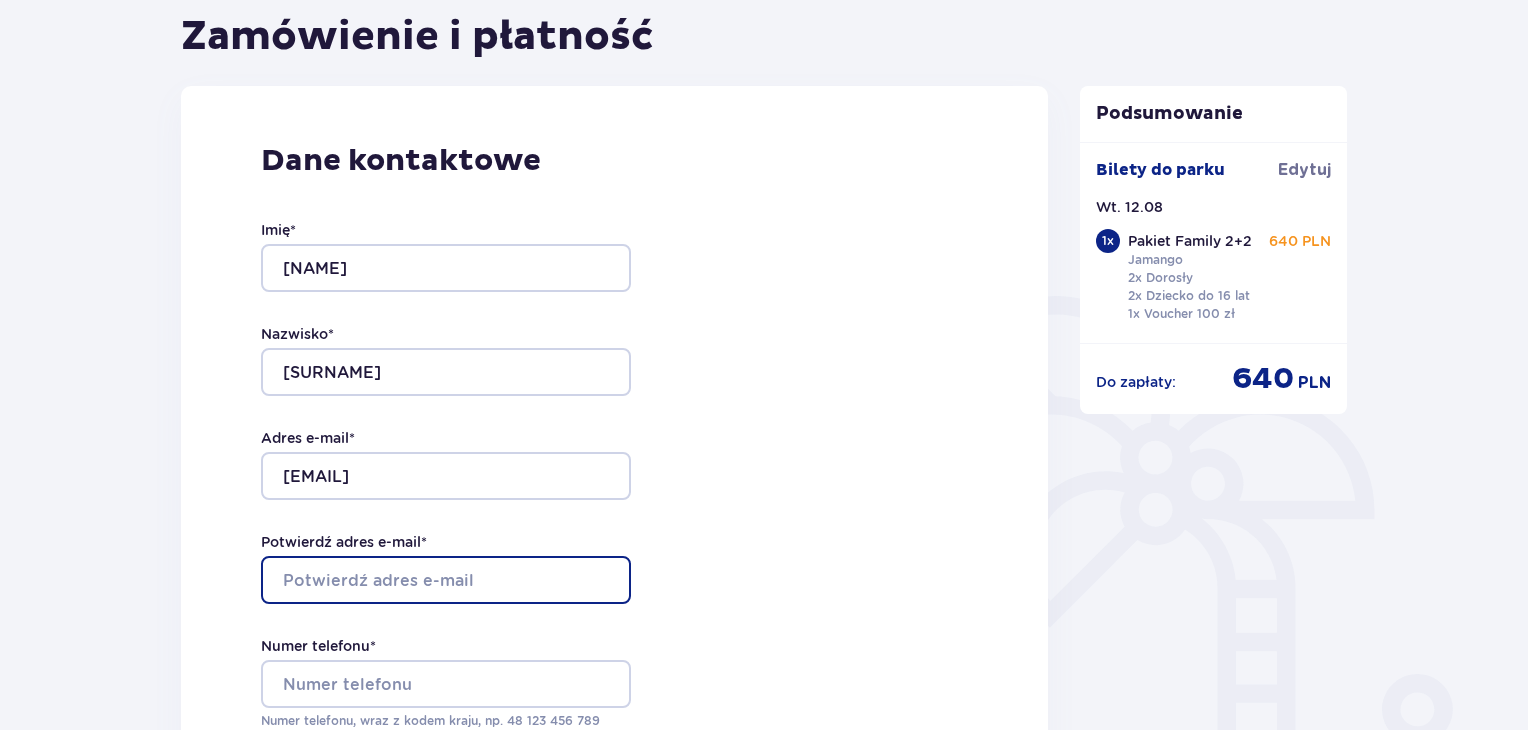 click on "Potwierdź adres e-mail *" at bounding box center [446, 580] 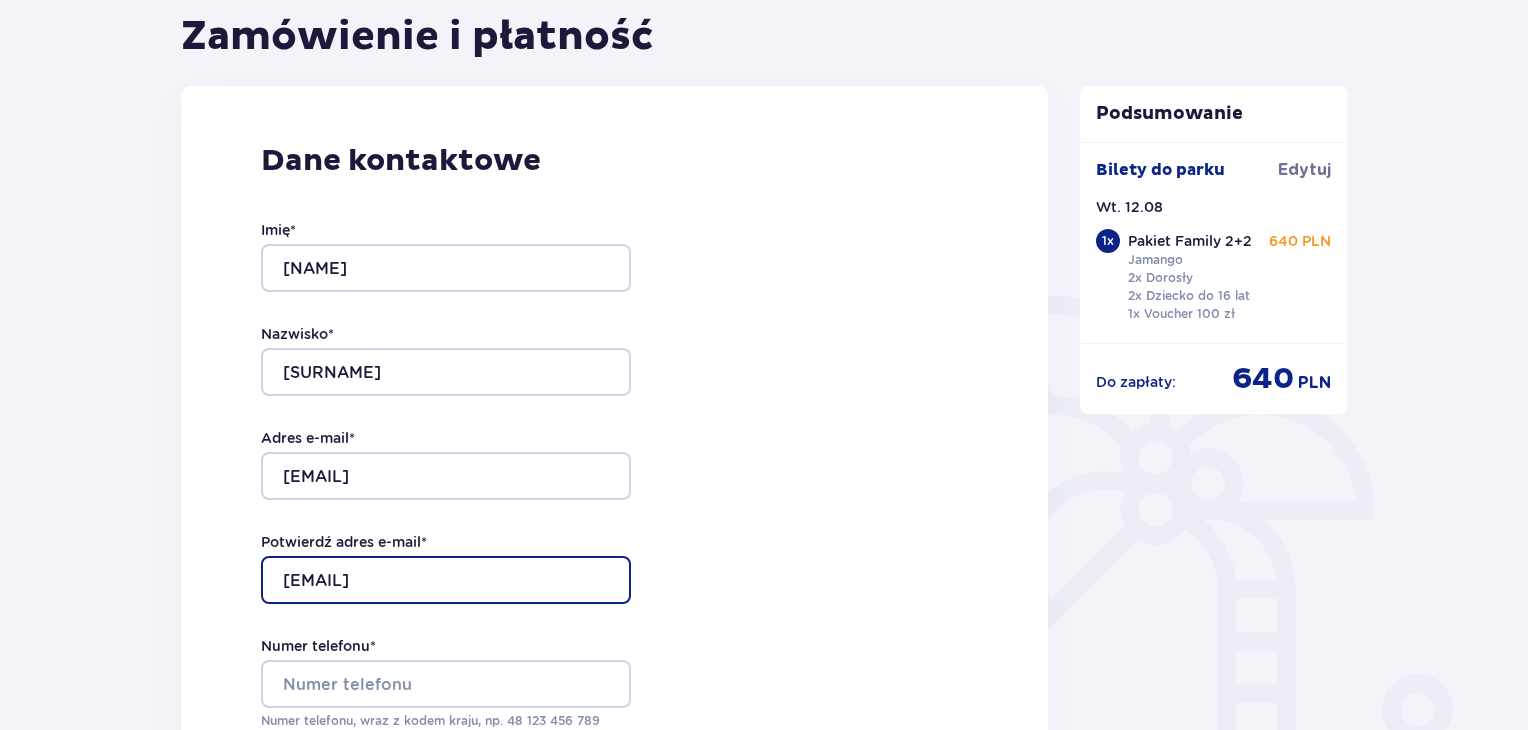 type on "[EMAIL]" 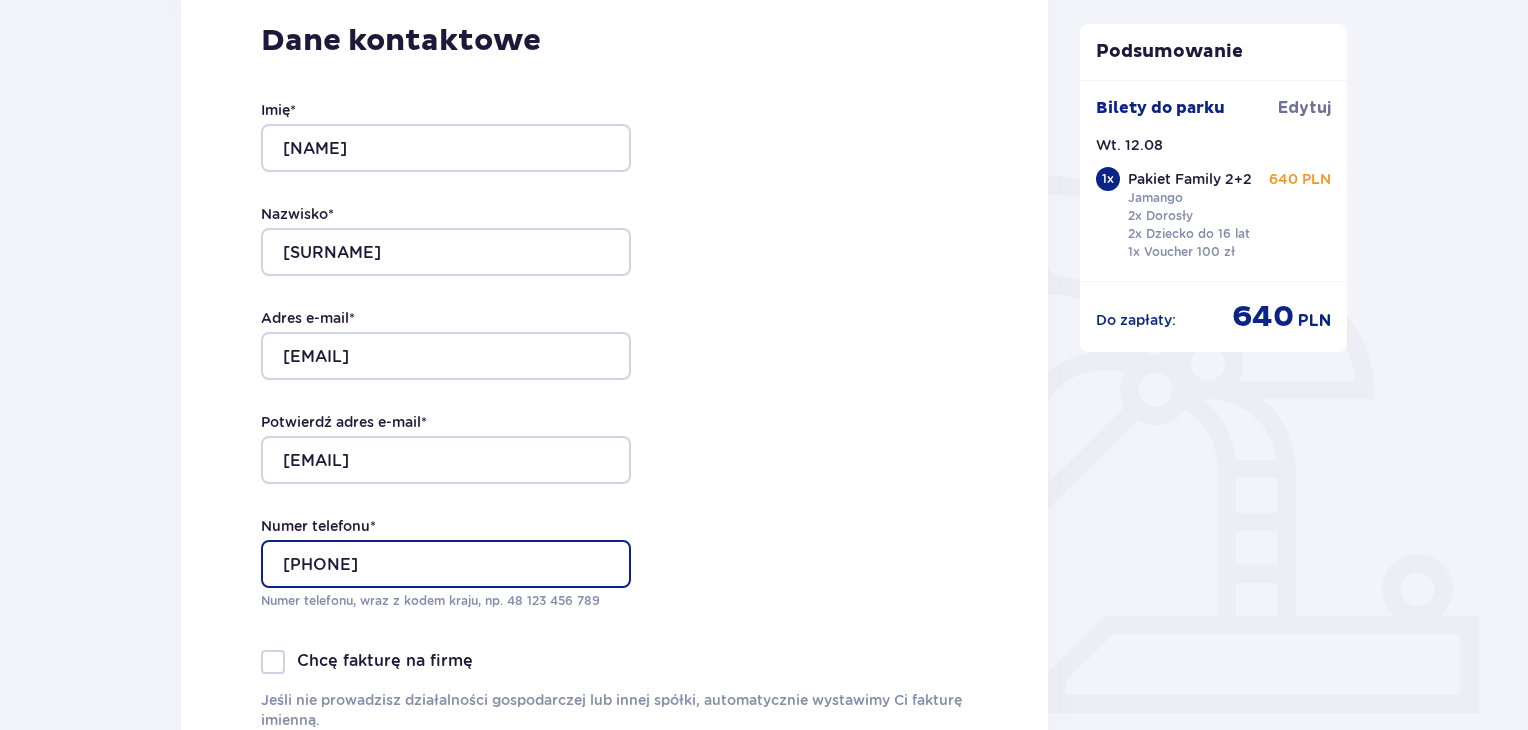 scroll, scrollTop: 500, scrollLeft: 0, axis: vertical 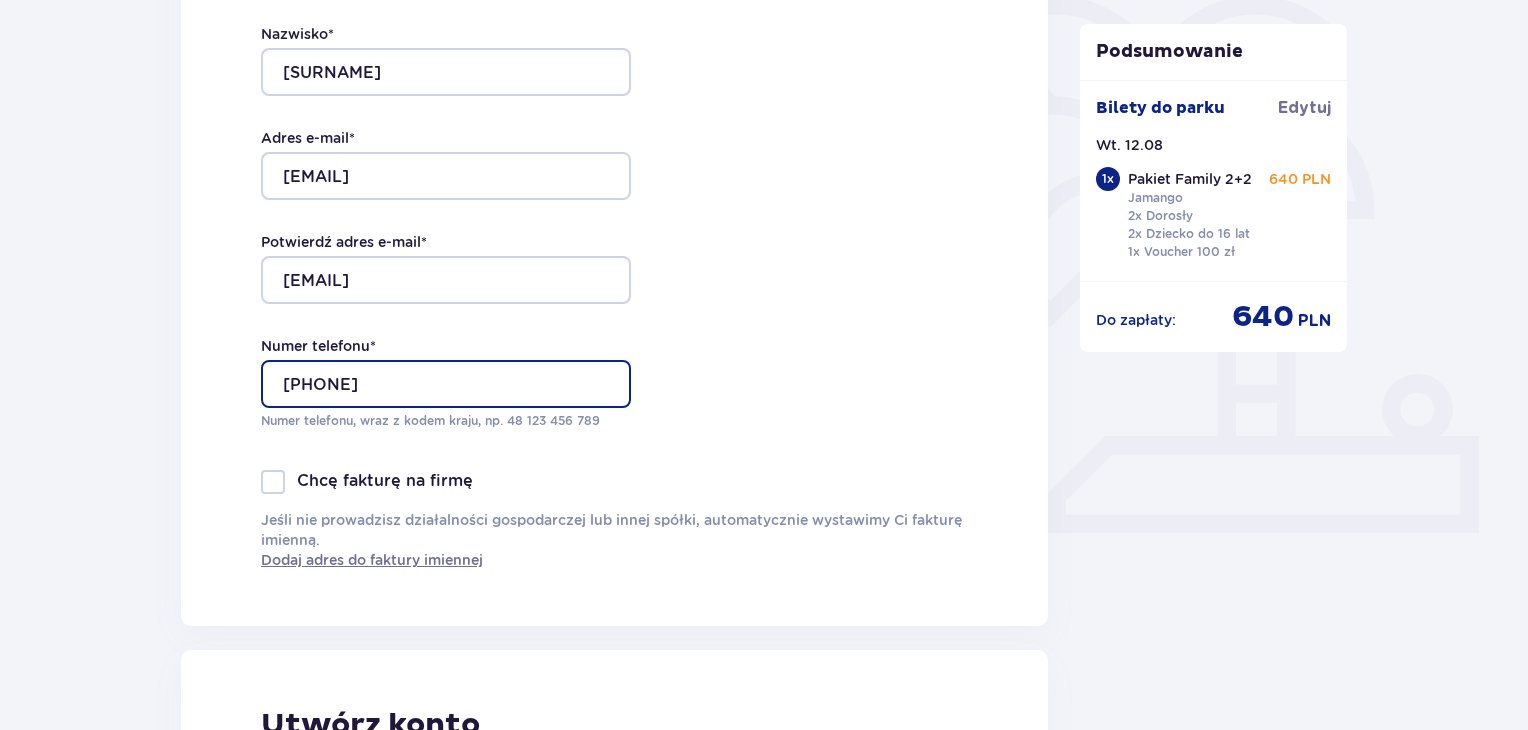 type on "[PHONE]" 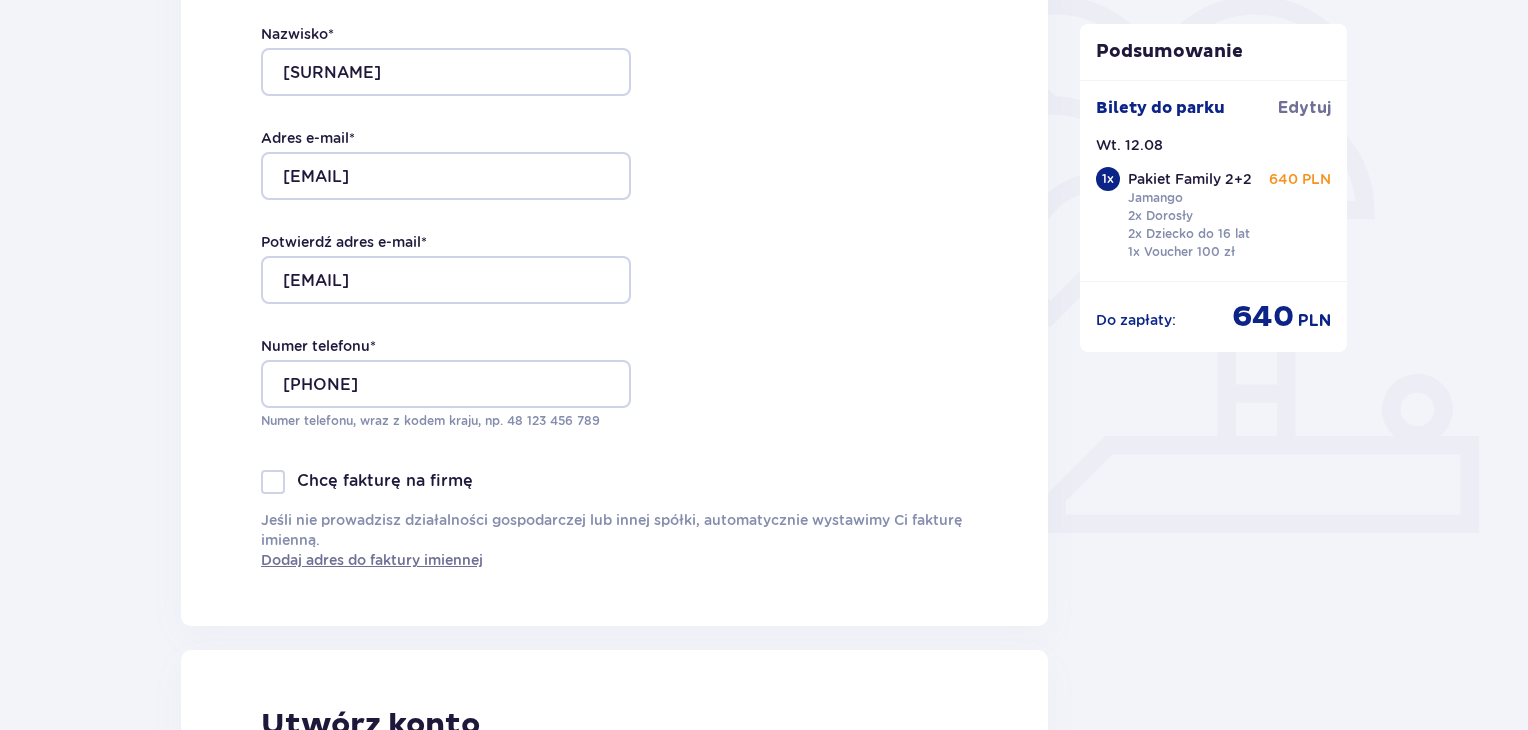 drag, startPoint x: 276, startPoint y: 482, endPoint x: 506, endPoint y: 462, distance: 230.86794 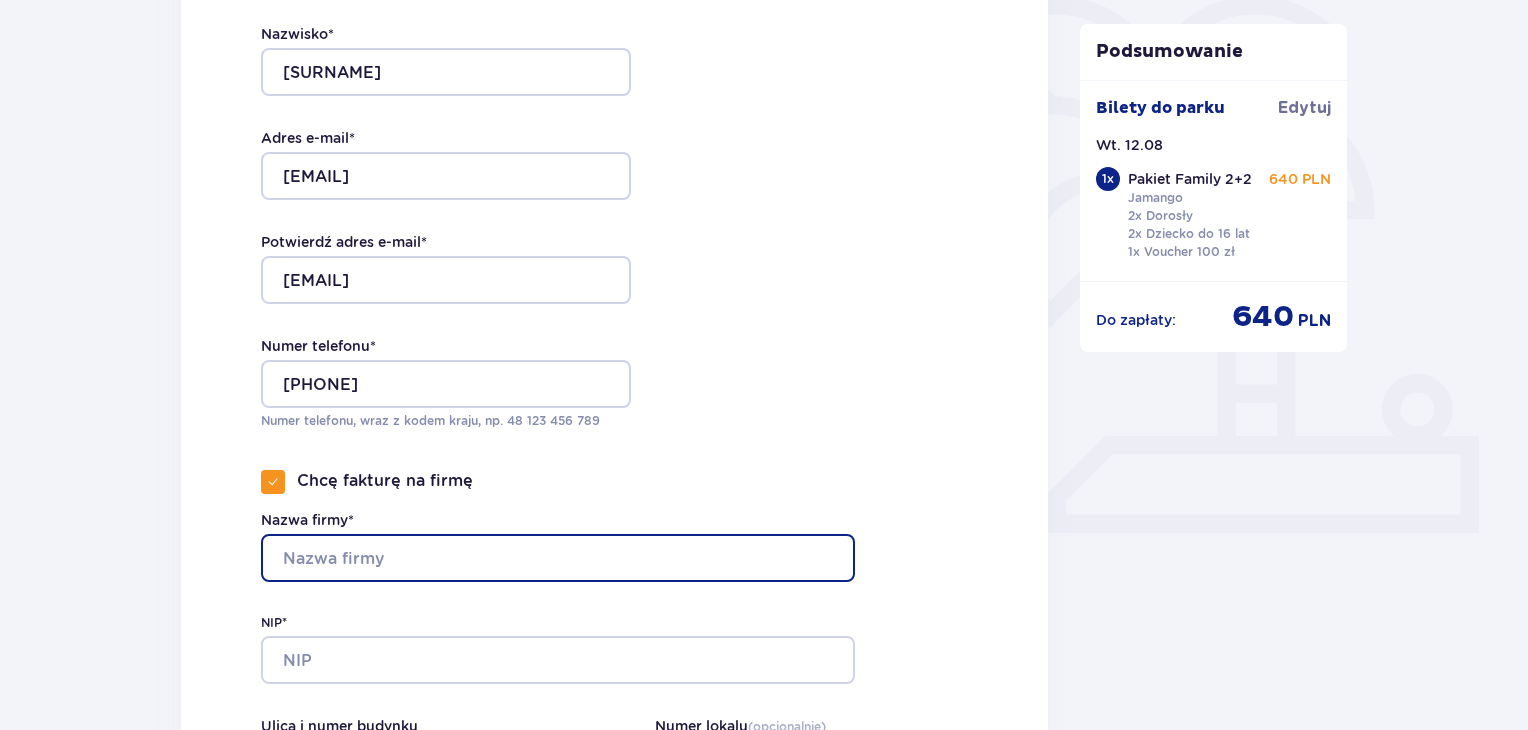 click on "Nazwa firmy*" at bounding box center [558, 558] 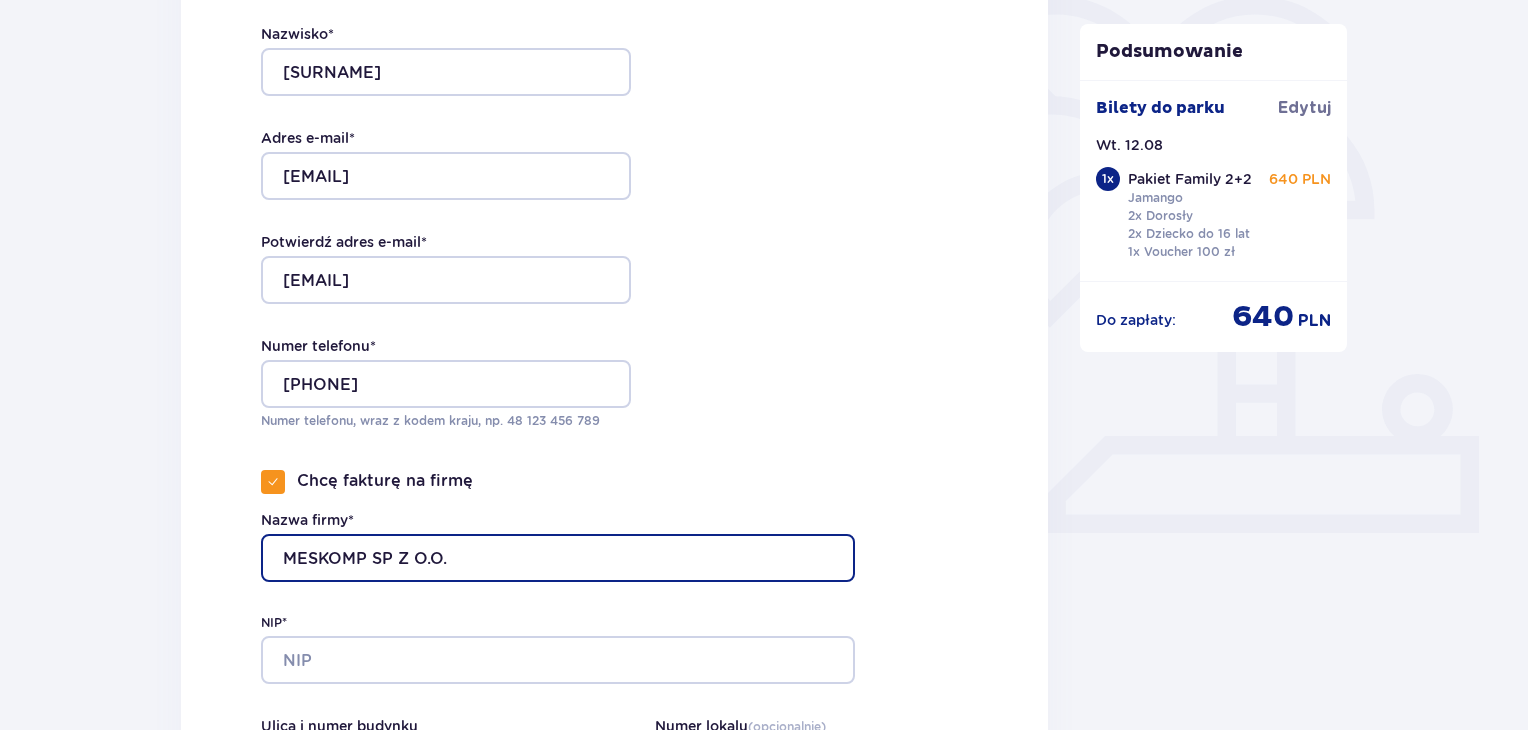 type on "MESKOMP SP Z O.O." 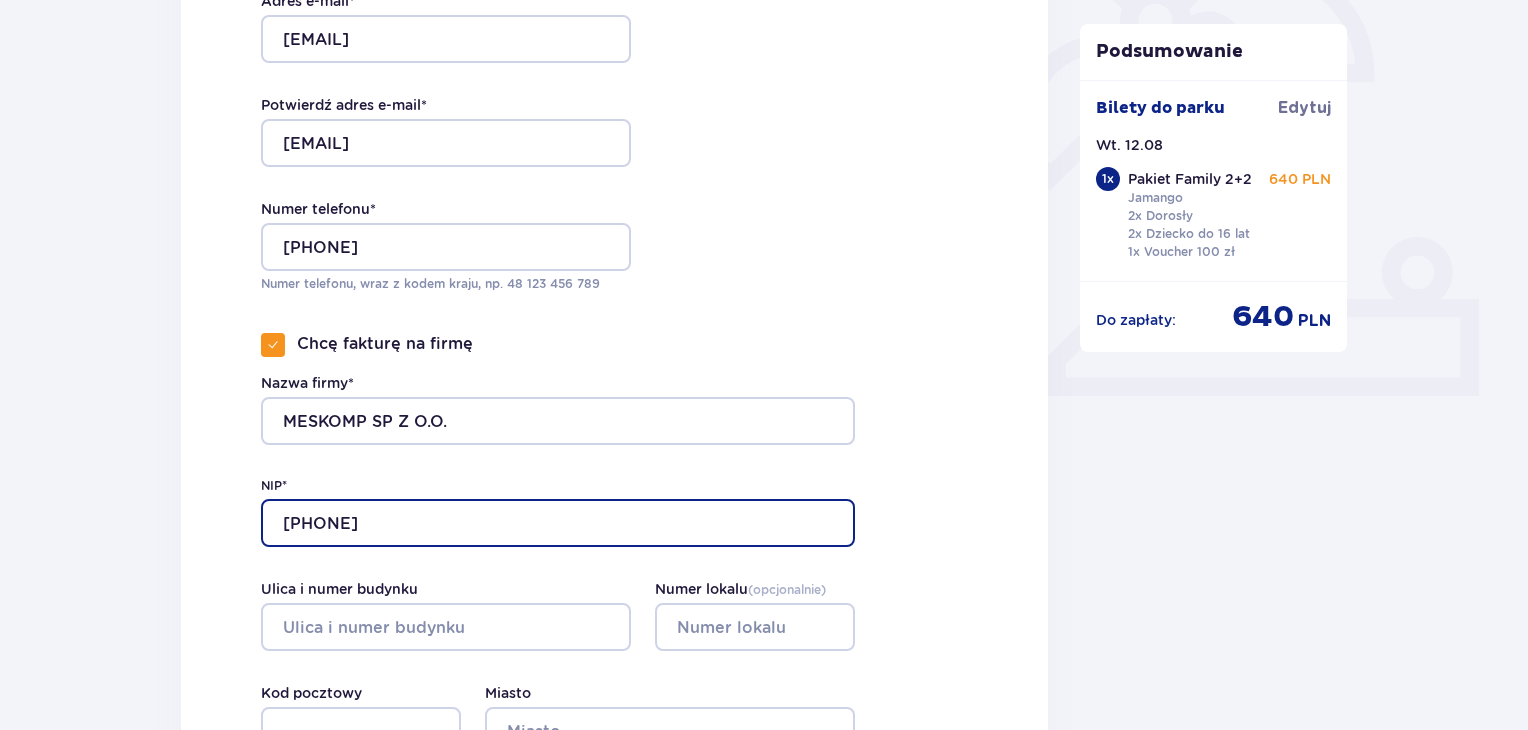 scroll, scrollTop: 800, scrollLeft: 0, axis: vertical 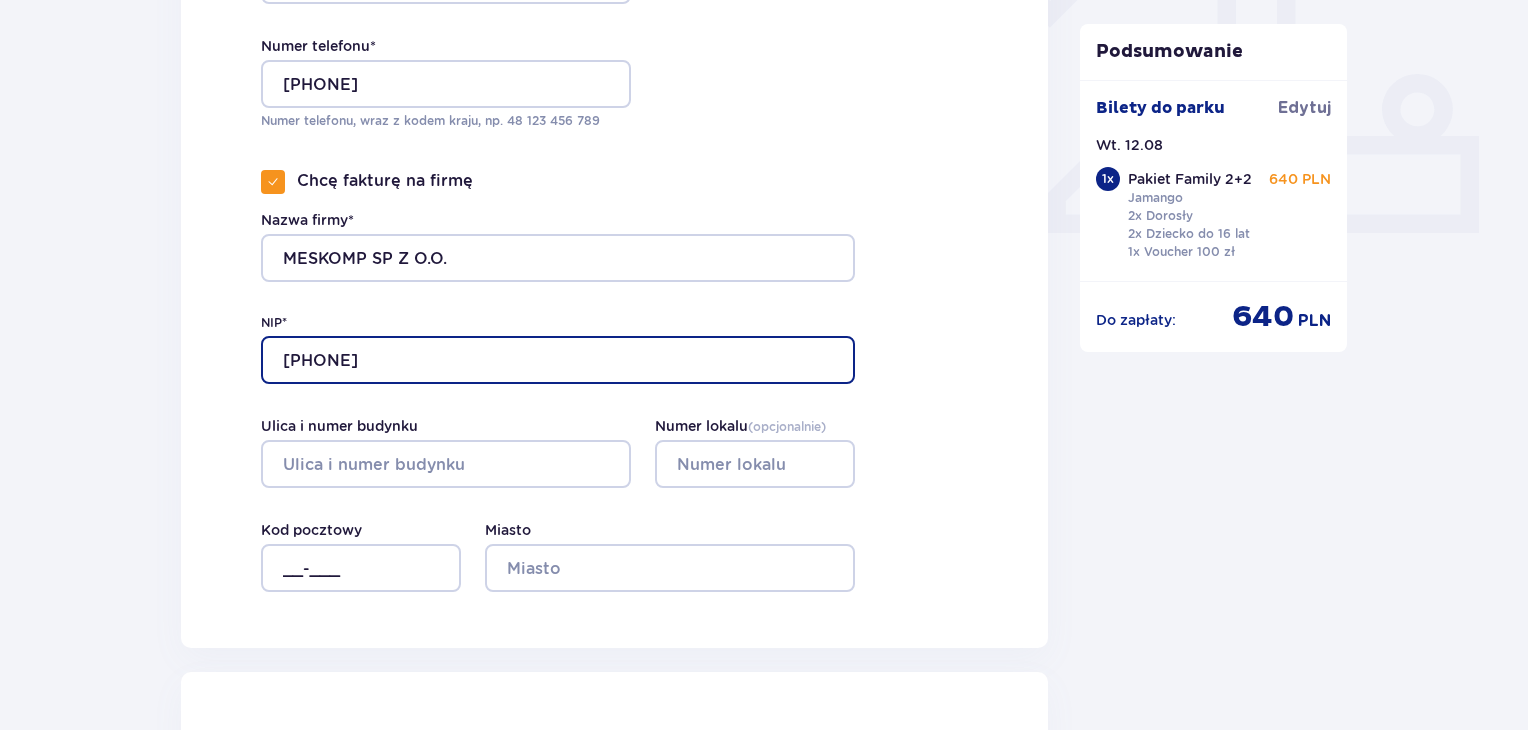 type on "[PHONE]" 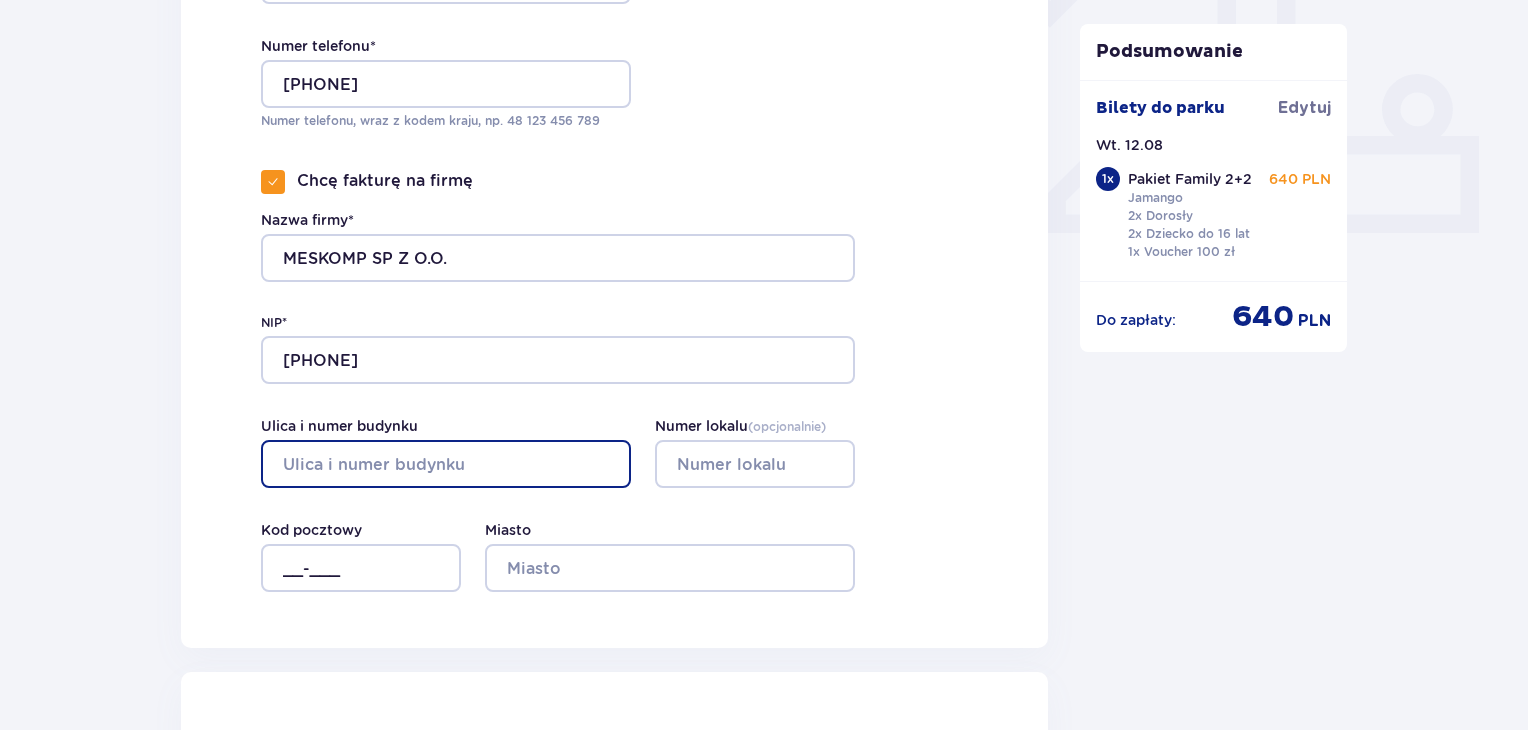 click on "Ulica i numer budynku" at bounding box center [446, 464] 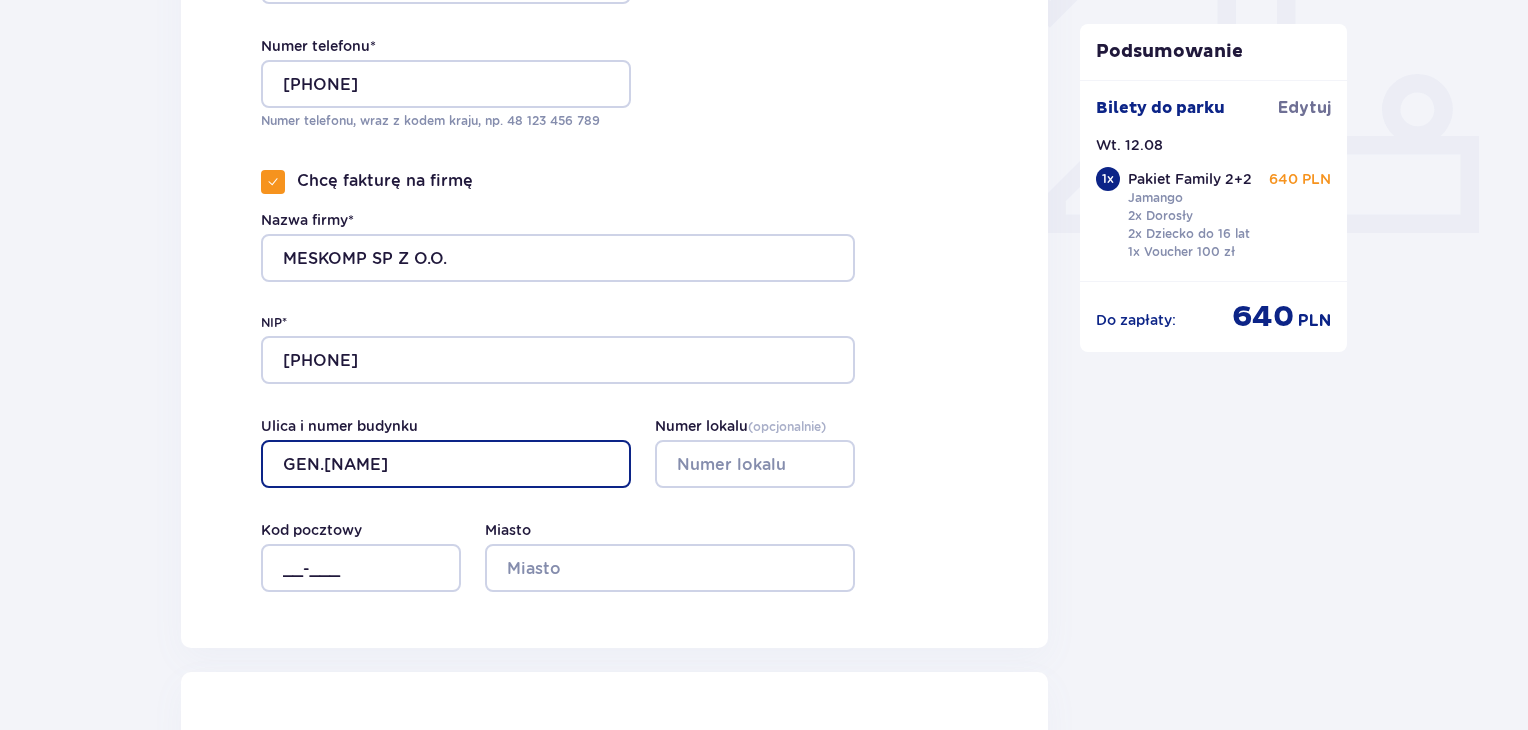 type on "GEN.[NAME]" 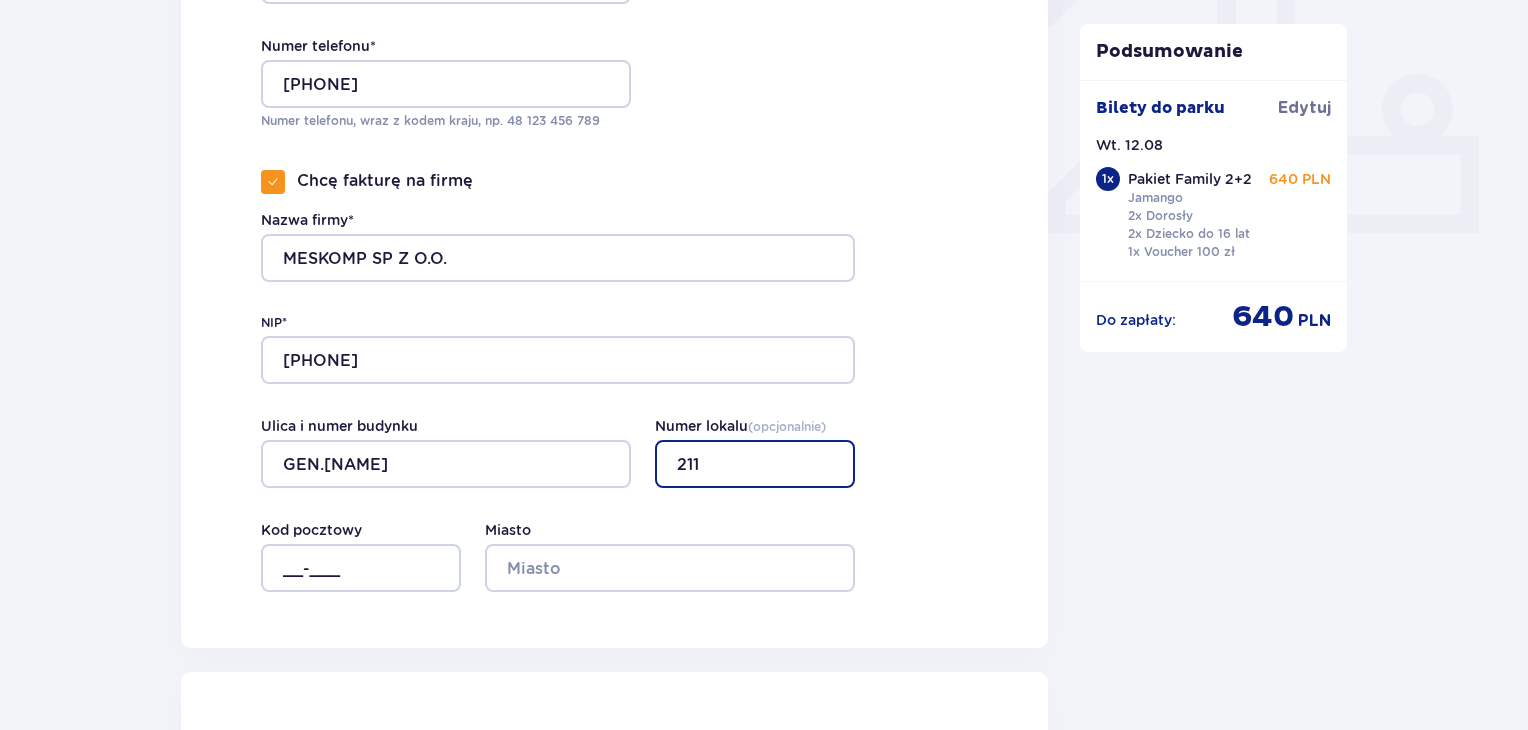 type on "211" 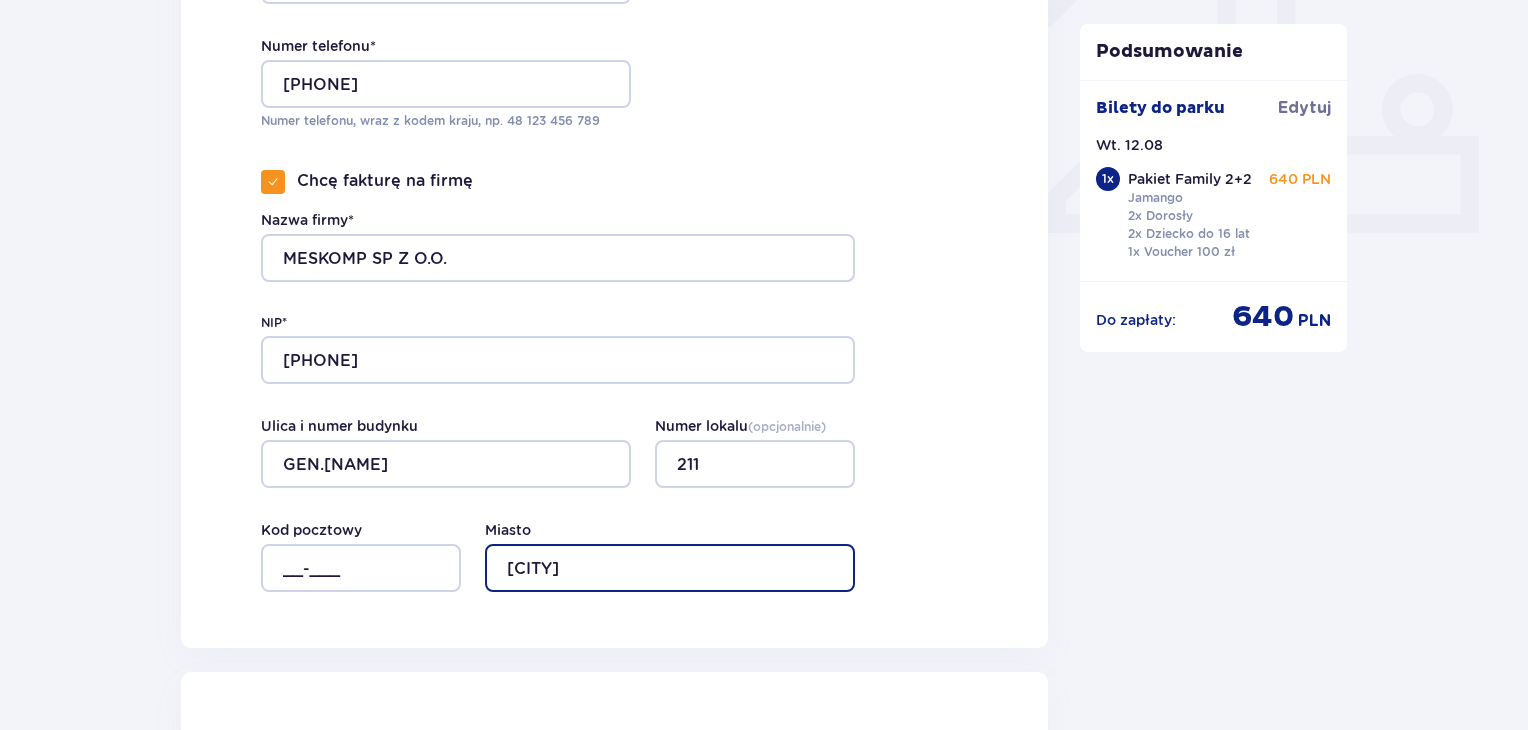 click on "[CITY]" at bounding box center [670, 568] 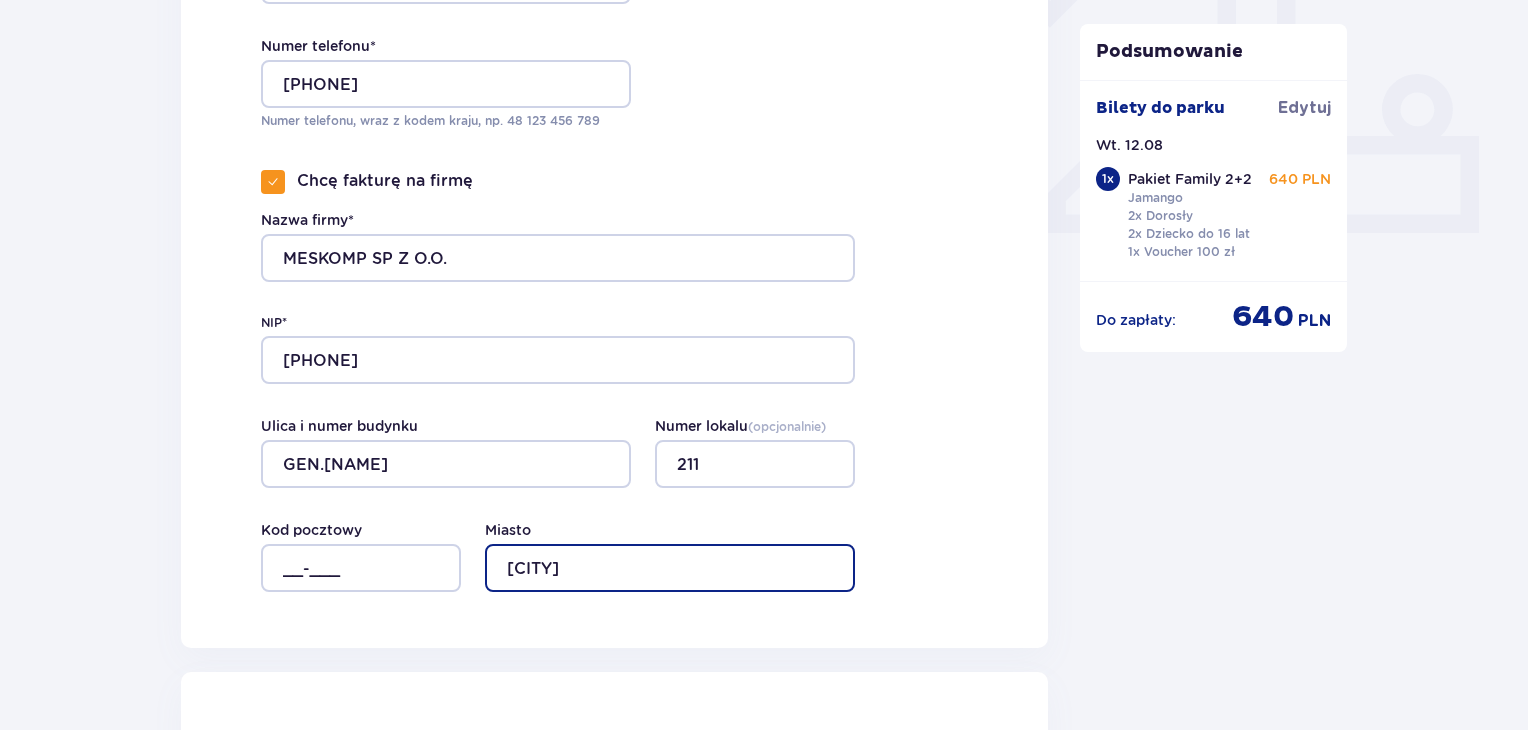 type on "[CITY]" 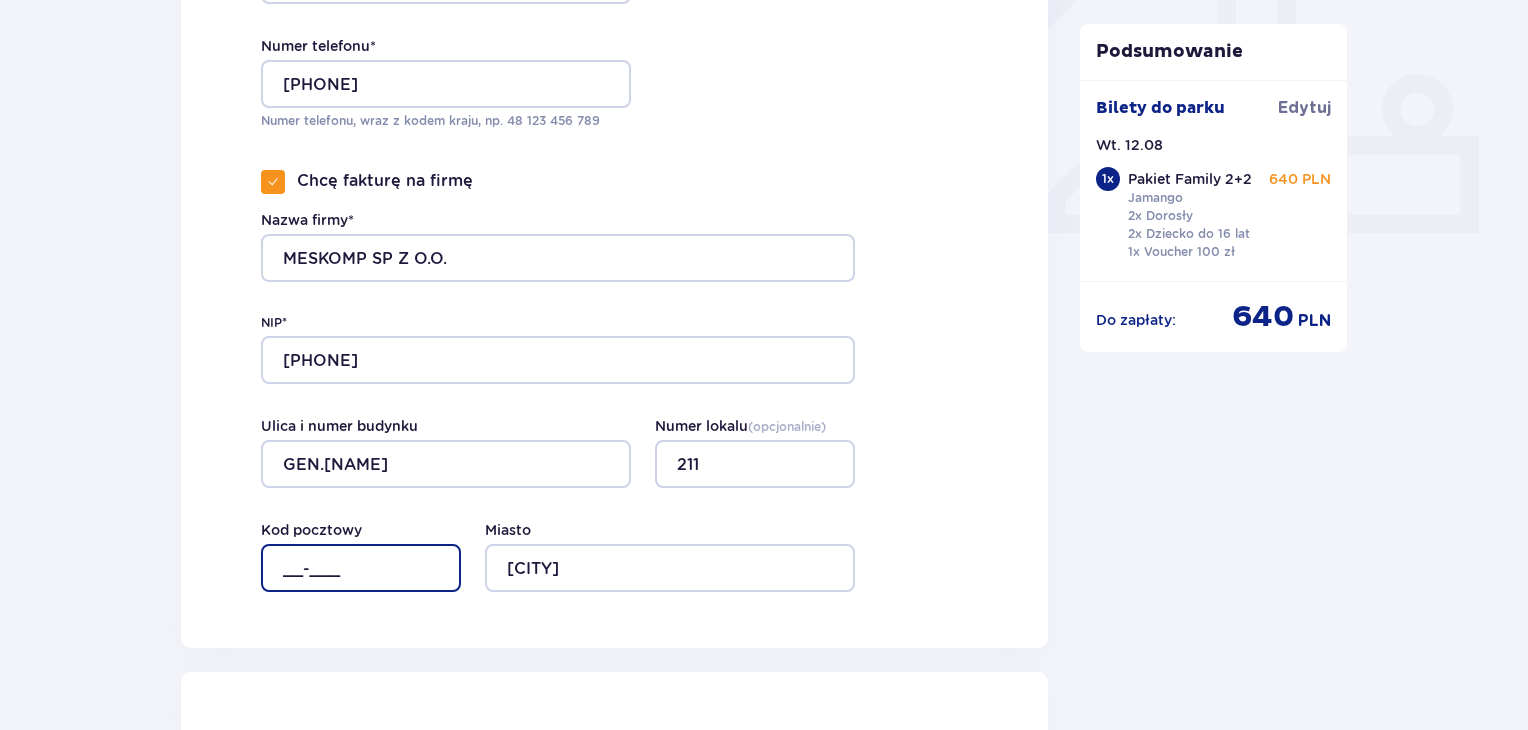 click on "__-___" at bounding box center (361, 568) 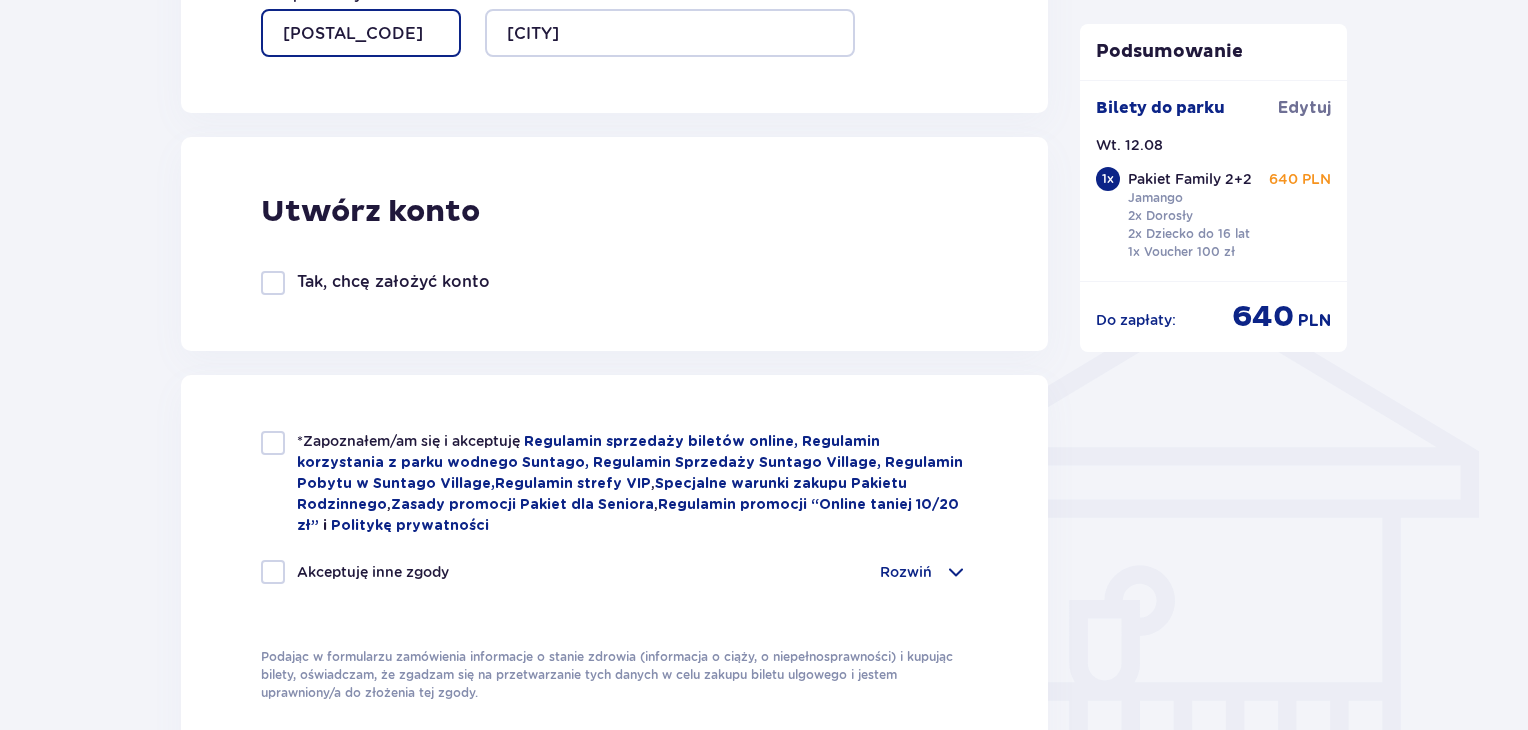 scroll, scrollTop: 1400, scrollLeft: 0, axis: vertical 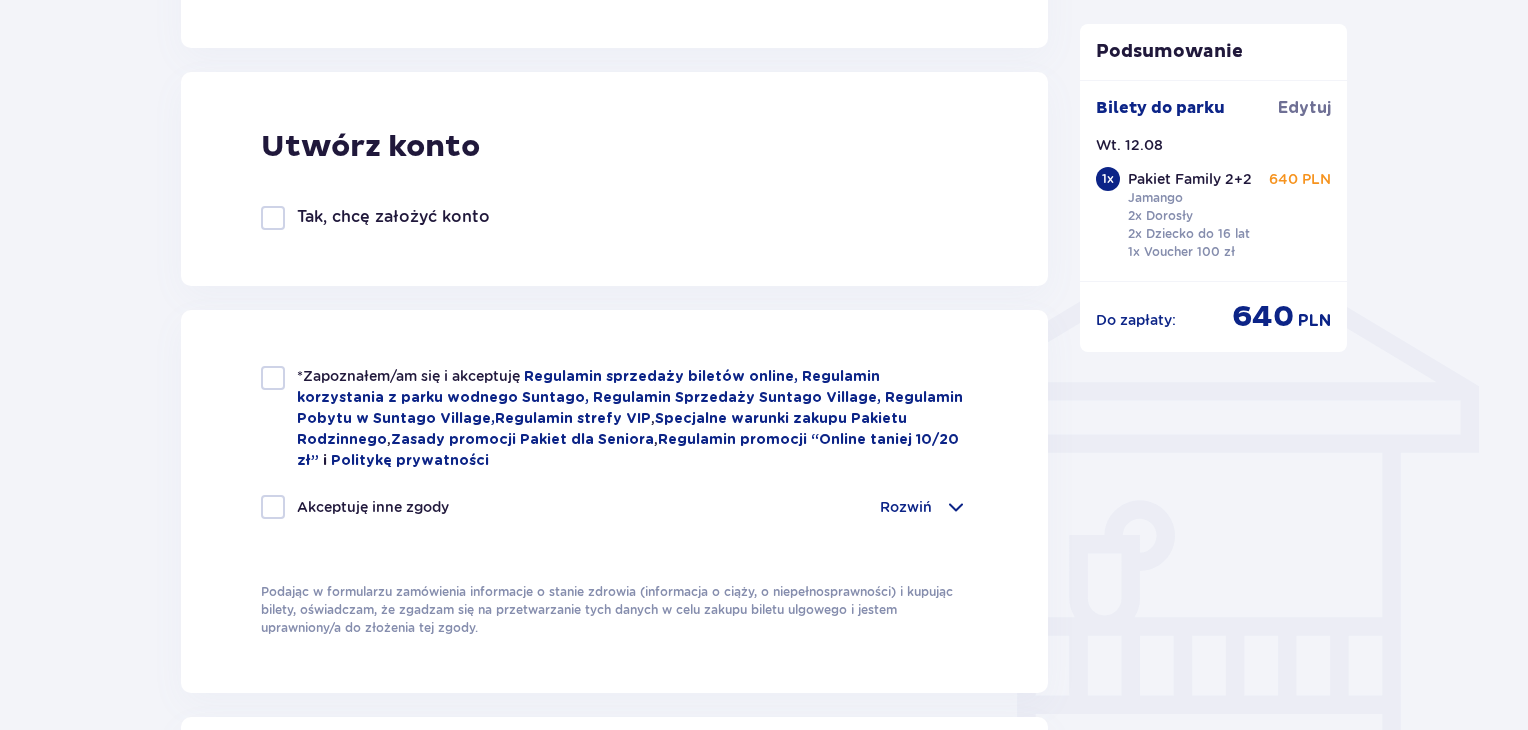 type on "[POSTAL_CODE]" 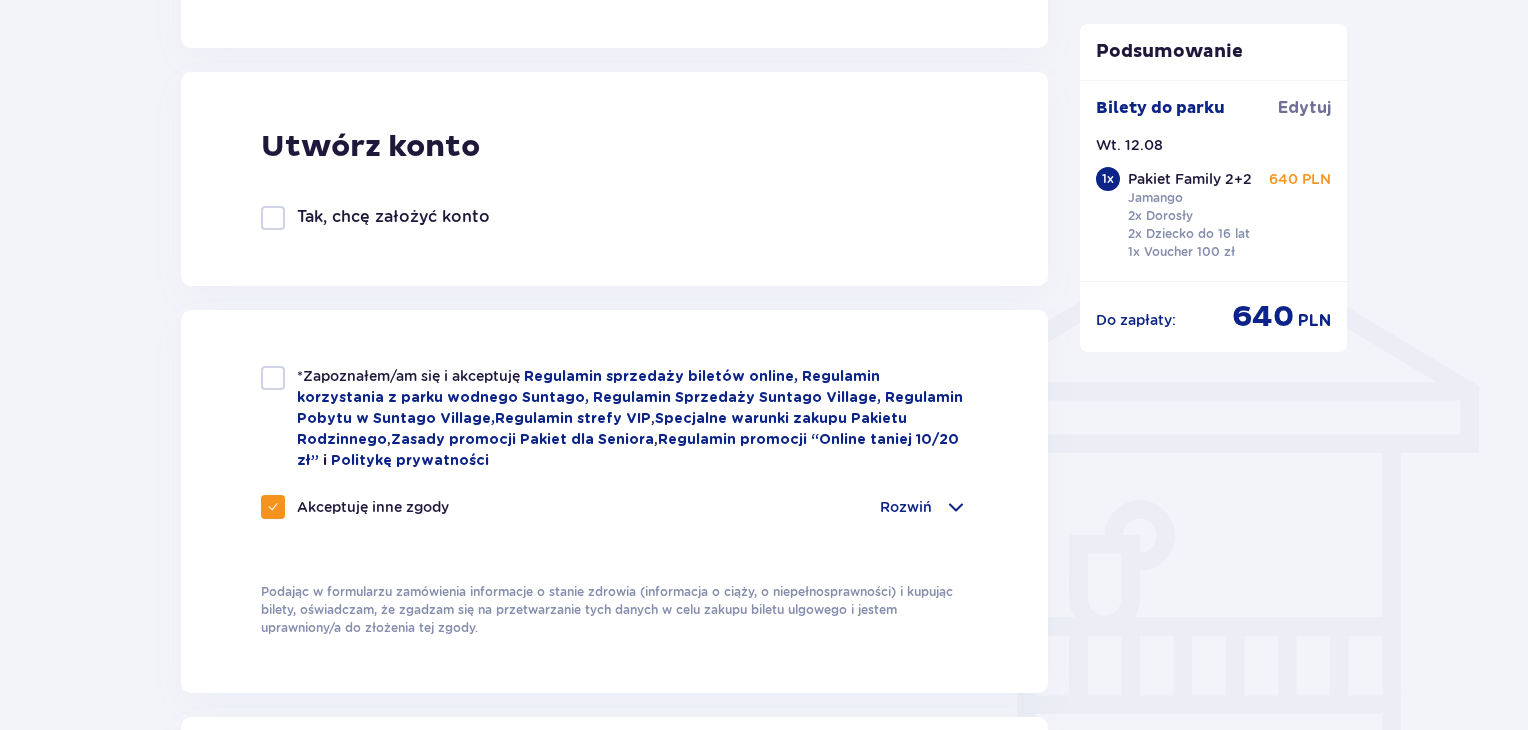 click at bounding box center (273, 378) 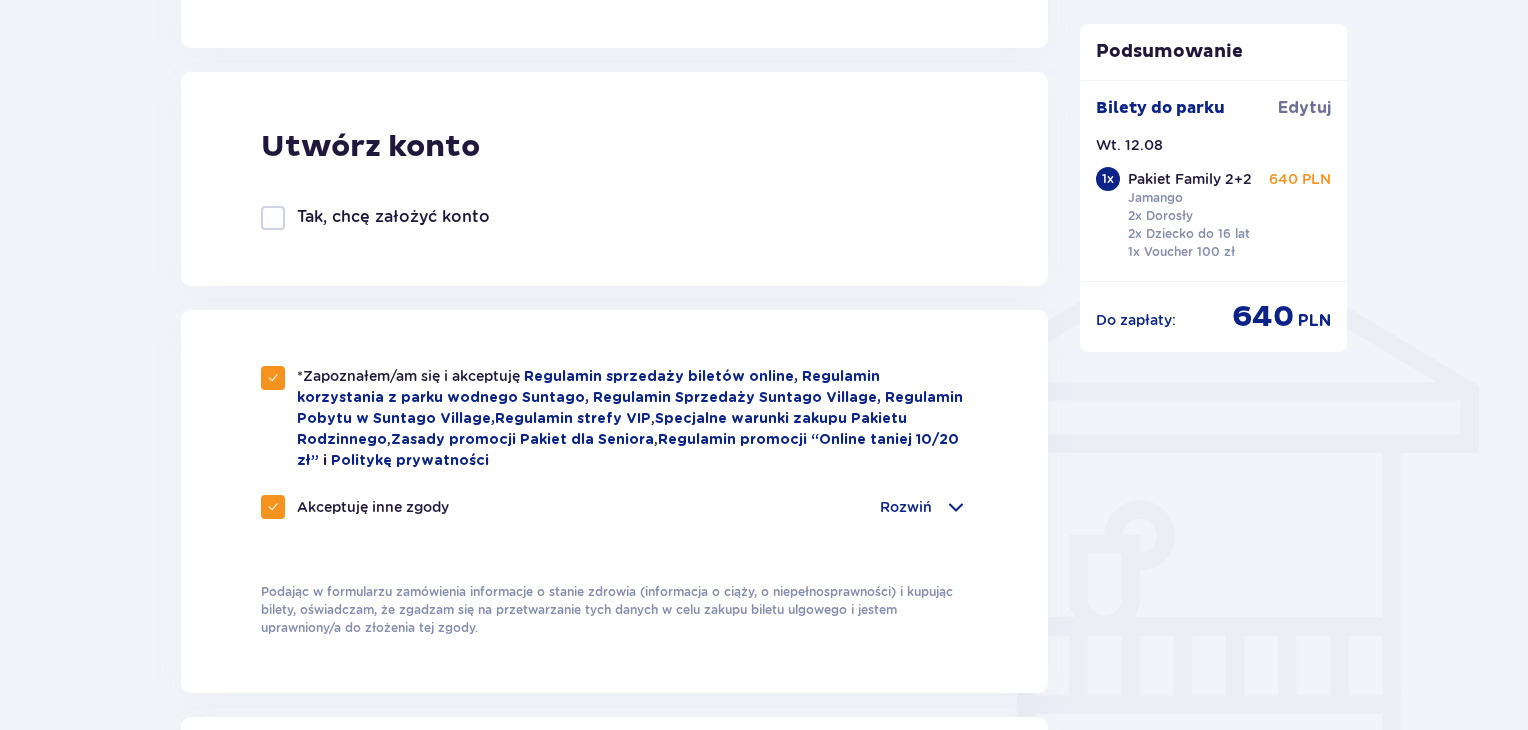 drag, startPoint x: 280, startPoint y: 494, endPoint x: 443, endPoint y: 532, distance: 167.37085 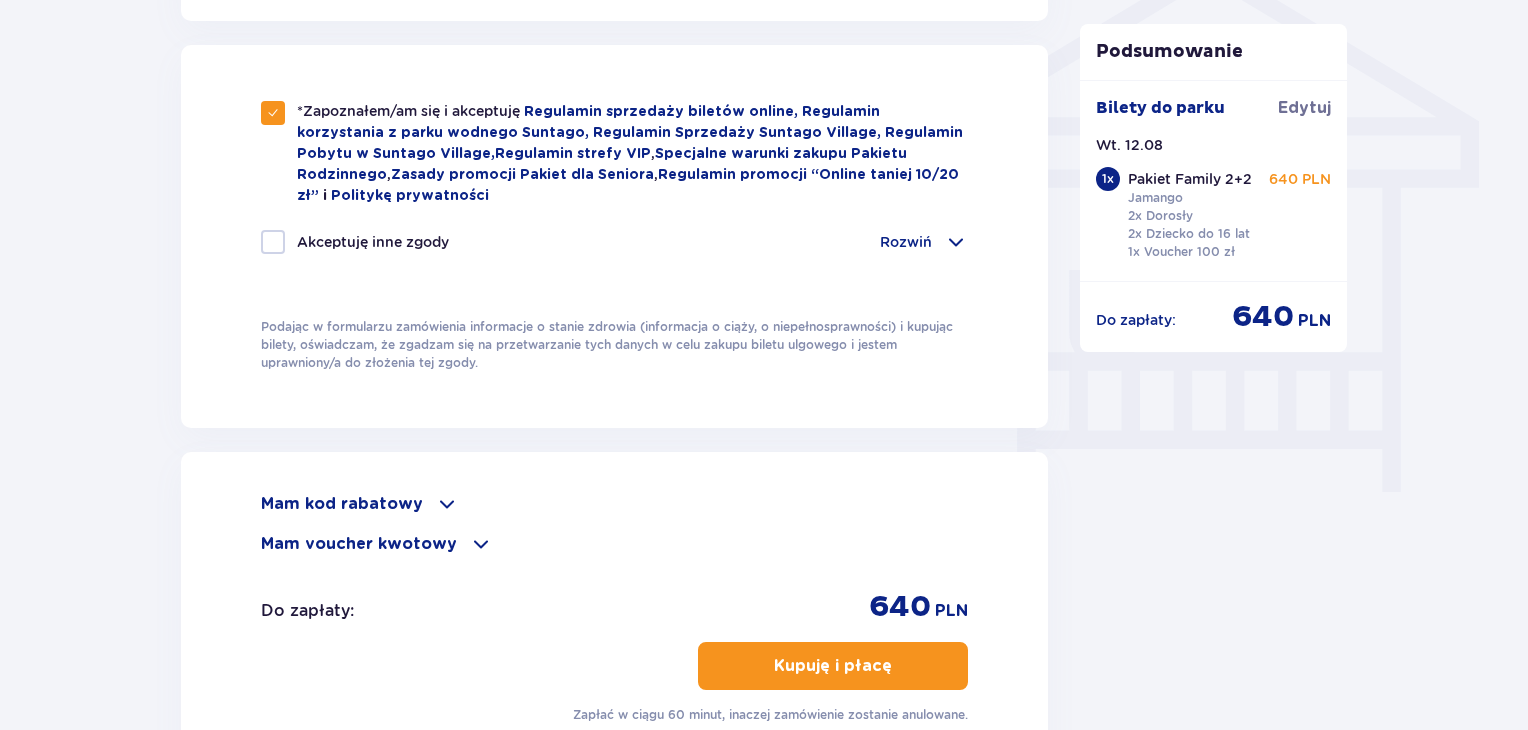 scroll, scrollTop: 1900, scrollLeft: 0, axis: vertical 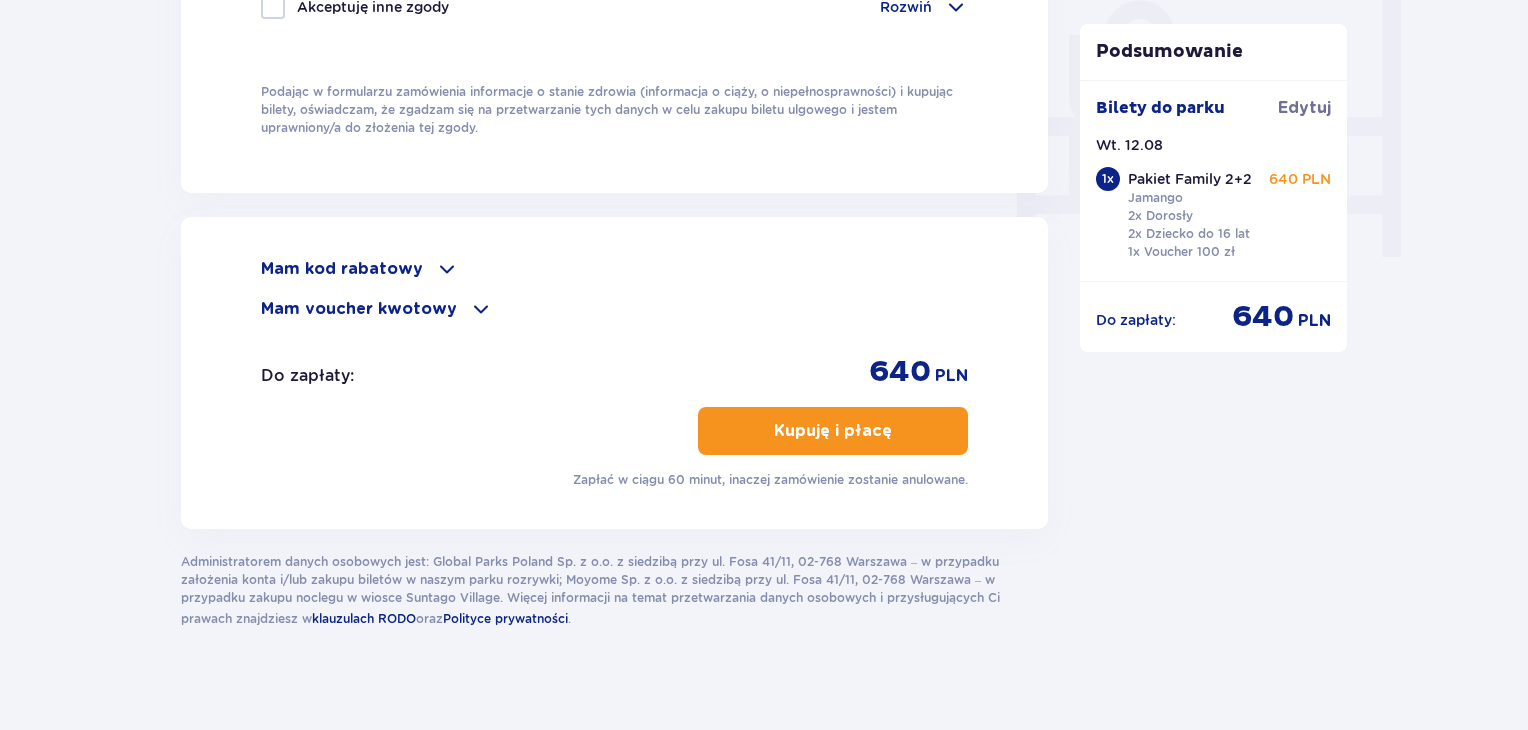 drag, startPoint x: 911, startPoint y: 425, endPoint x: 1096, endPoint y: 392, distance: 187.9202 